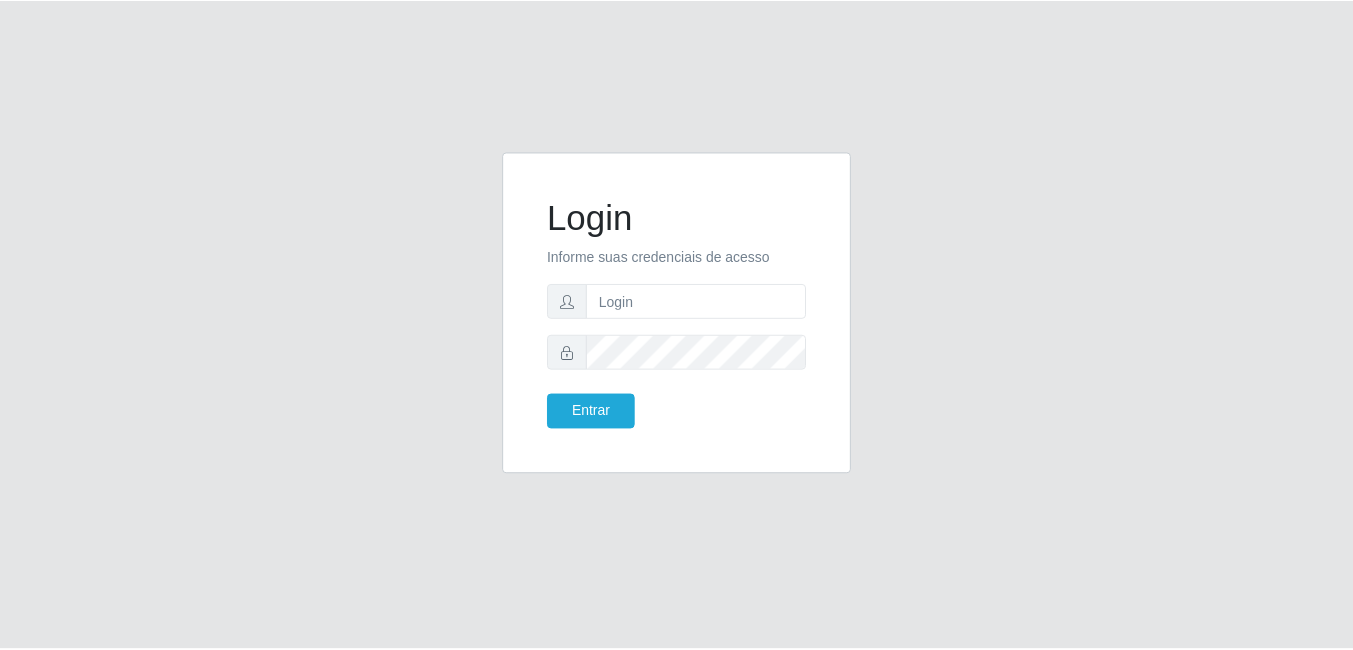 scroll, scrollTop: 0, scrollLeft: 0, axis: both 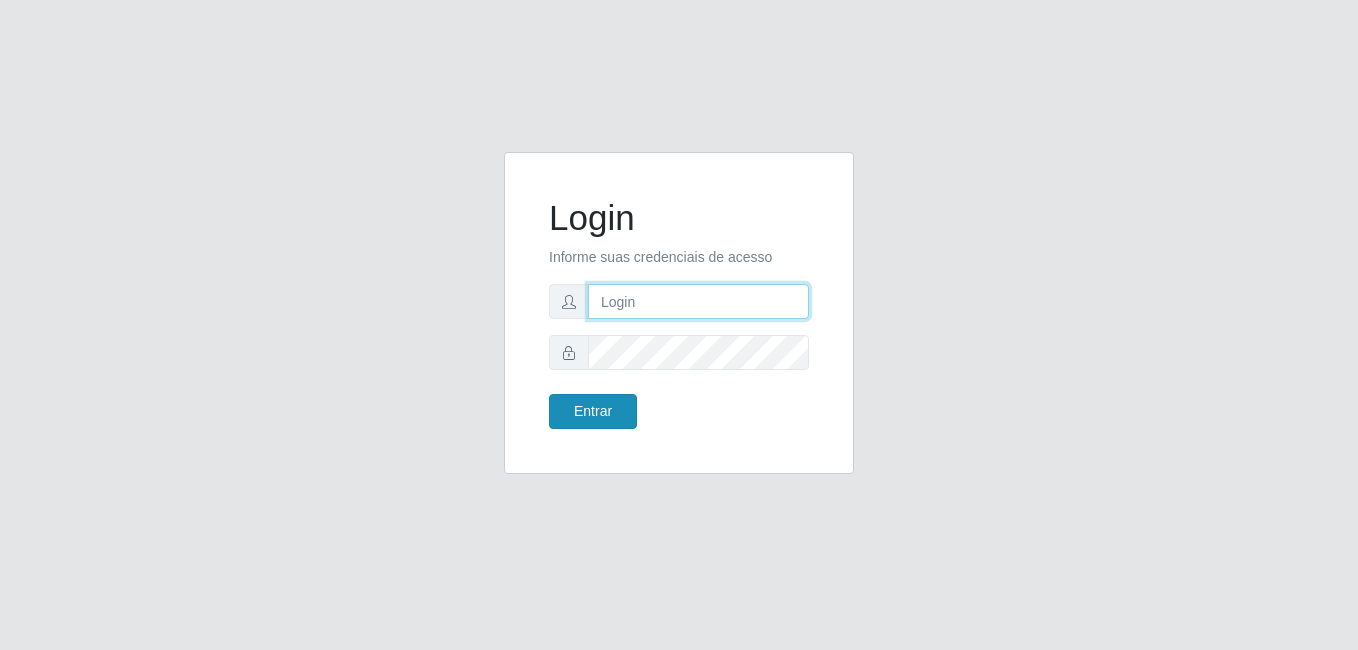 type on "Raissa@B9" 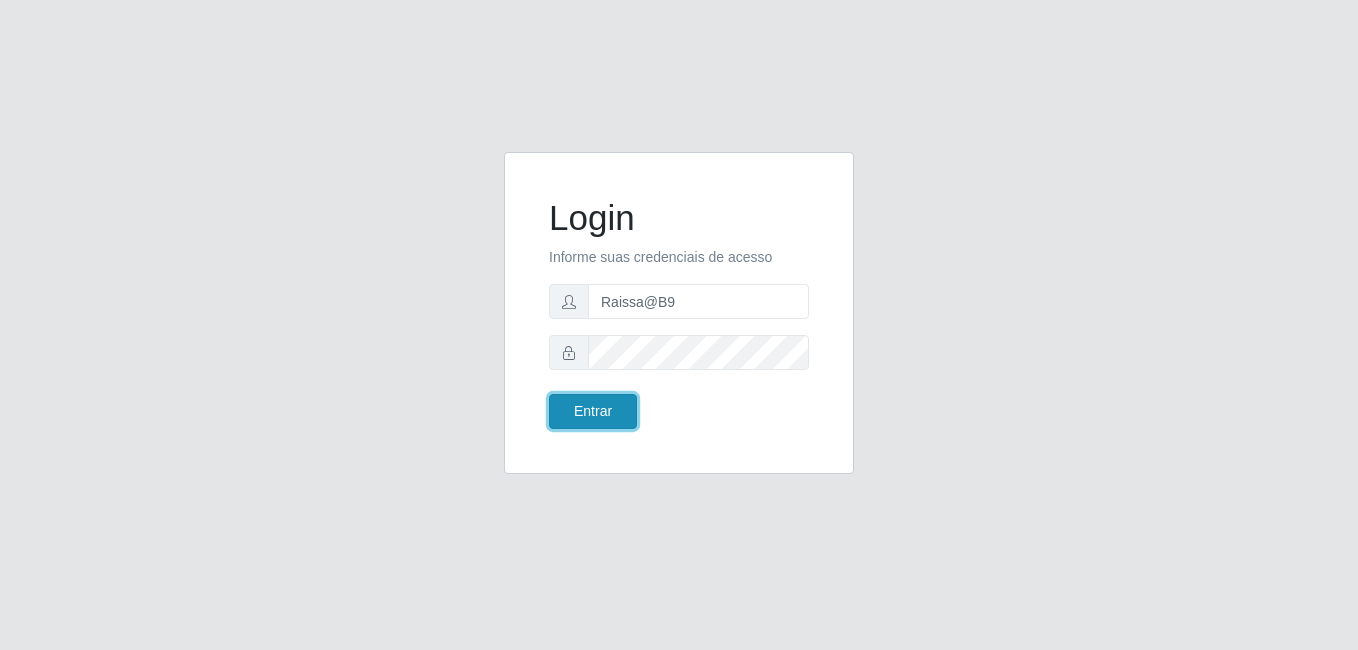click on "Entrar" at bounding box center [593, 411] 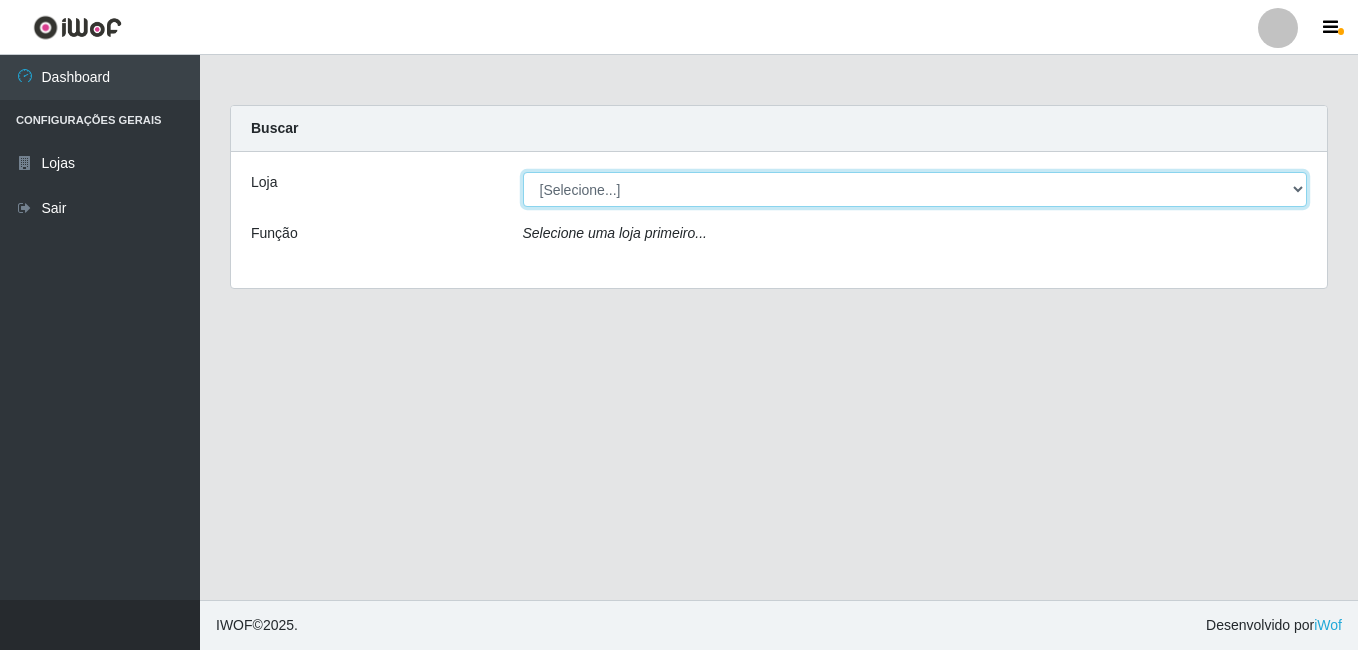 click on "[Selecione...] Bemais Supermercados - B9 Bessa" at bounding box center (915, 189) 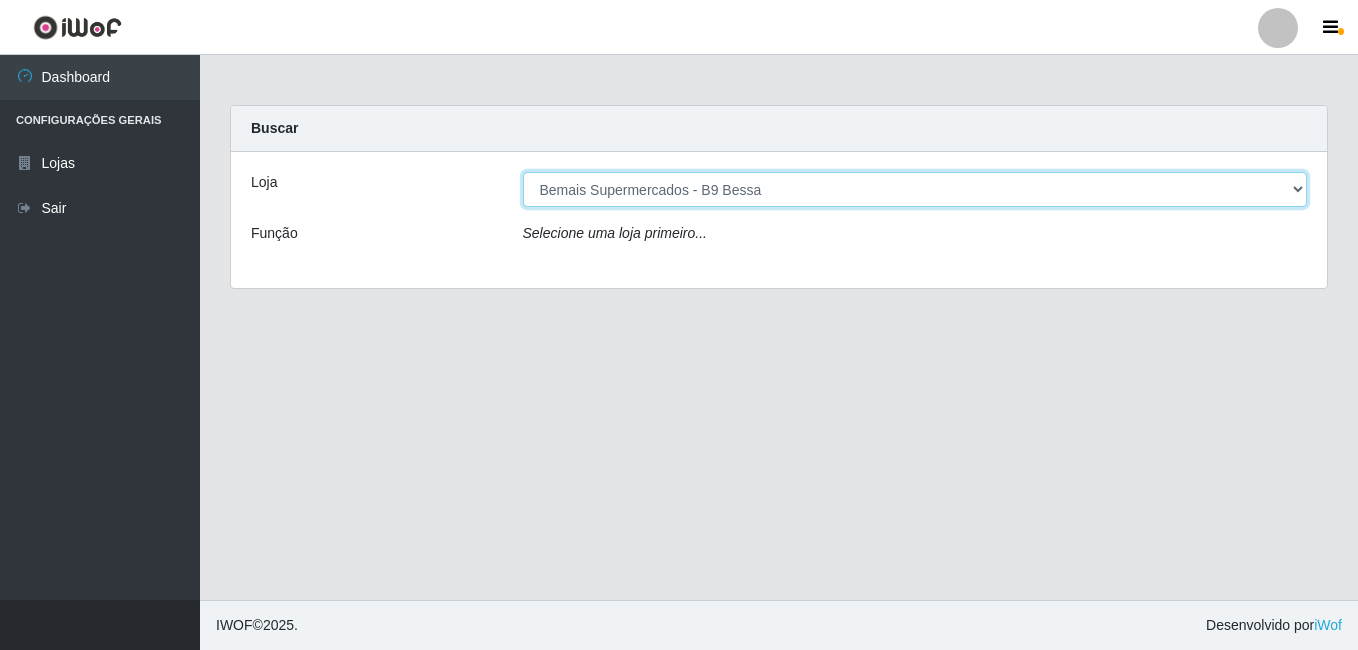 click on "[Selecione...] Bemais Supermercados - B9 Bessa" at bounding box center [915, 189] 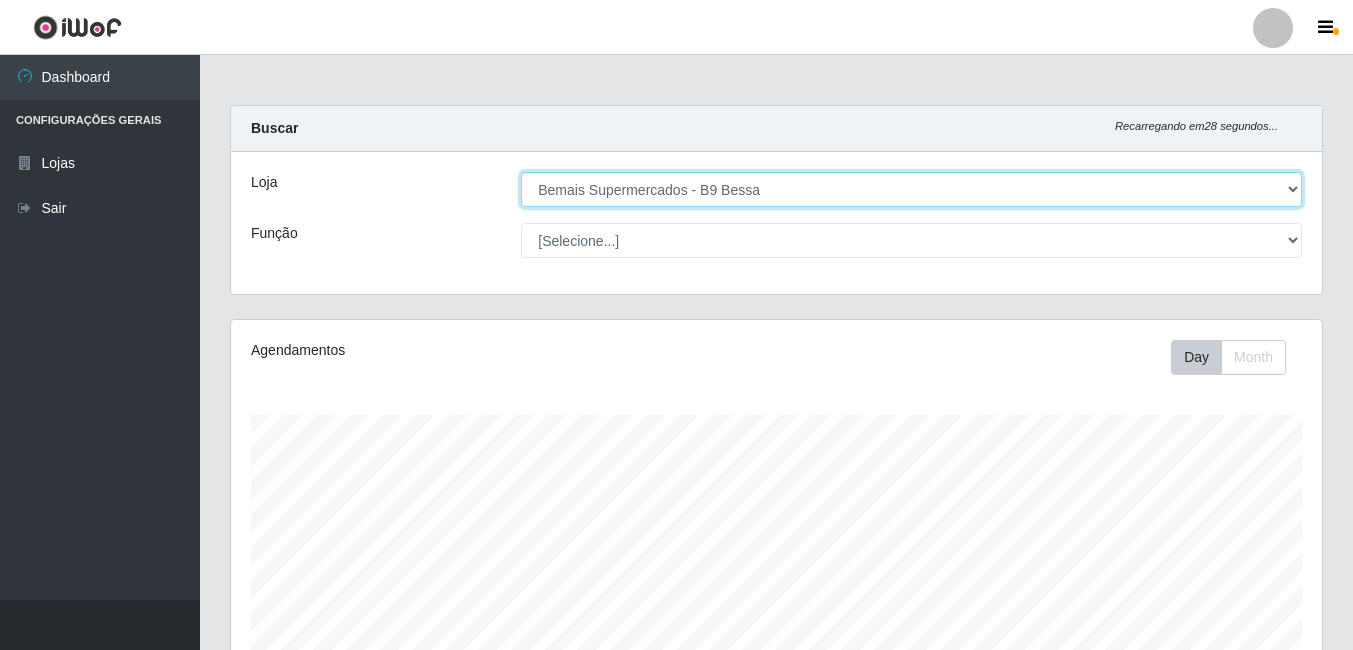 scroll, scrollTop: 999585, scrollLeft: 998909, axis: both 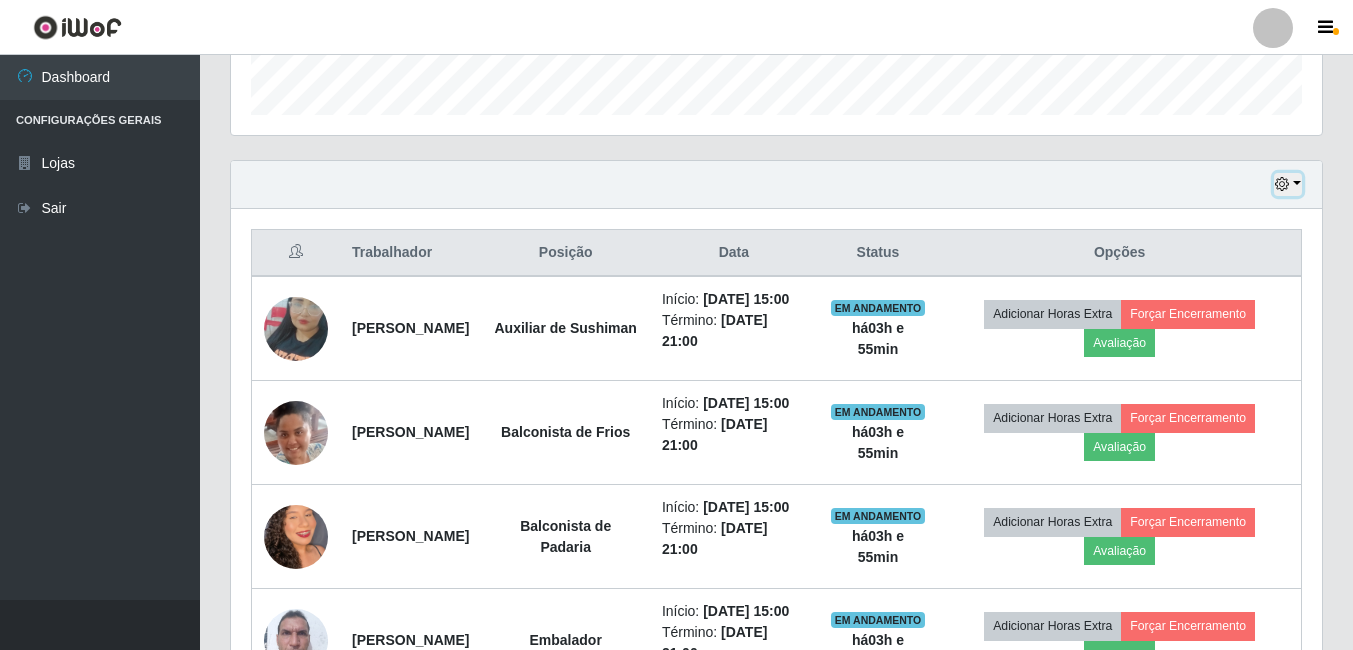 click at bounding box center [1288, 184] 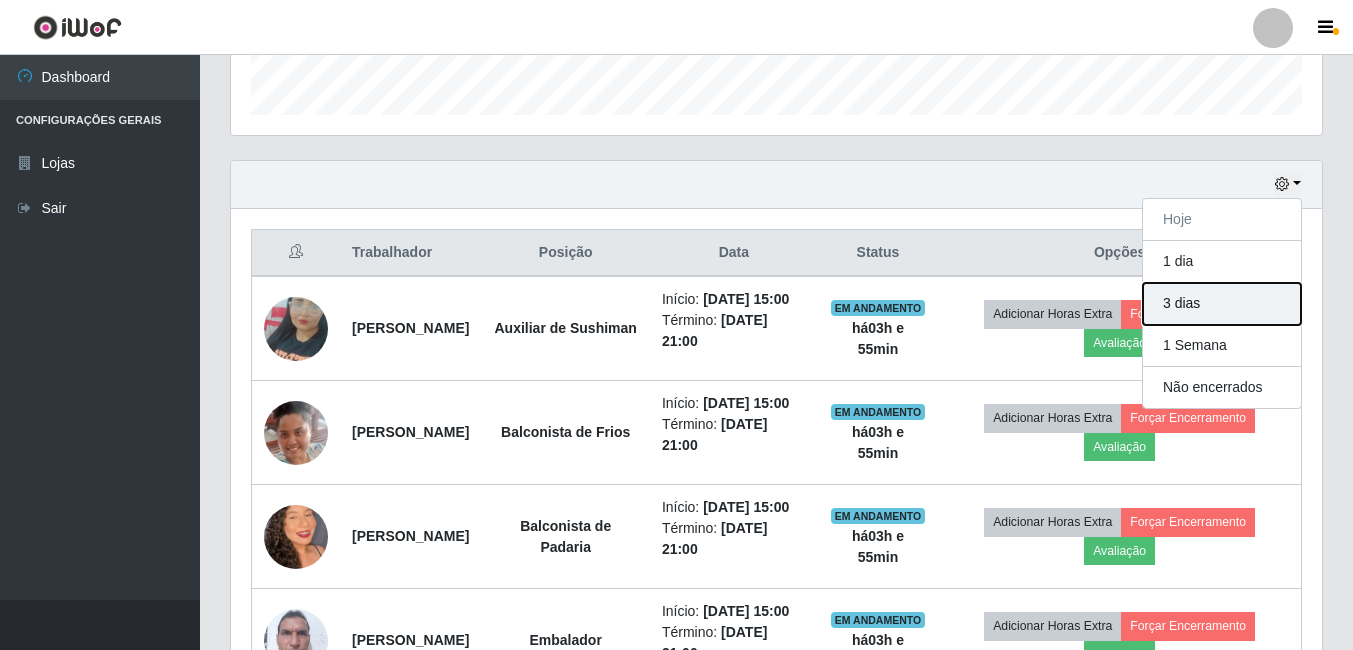 click on "3 dias" at bounding box center (1222, 304) 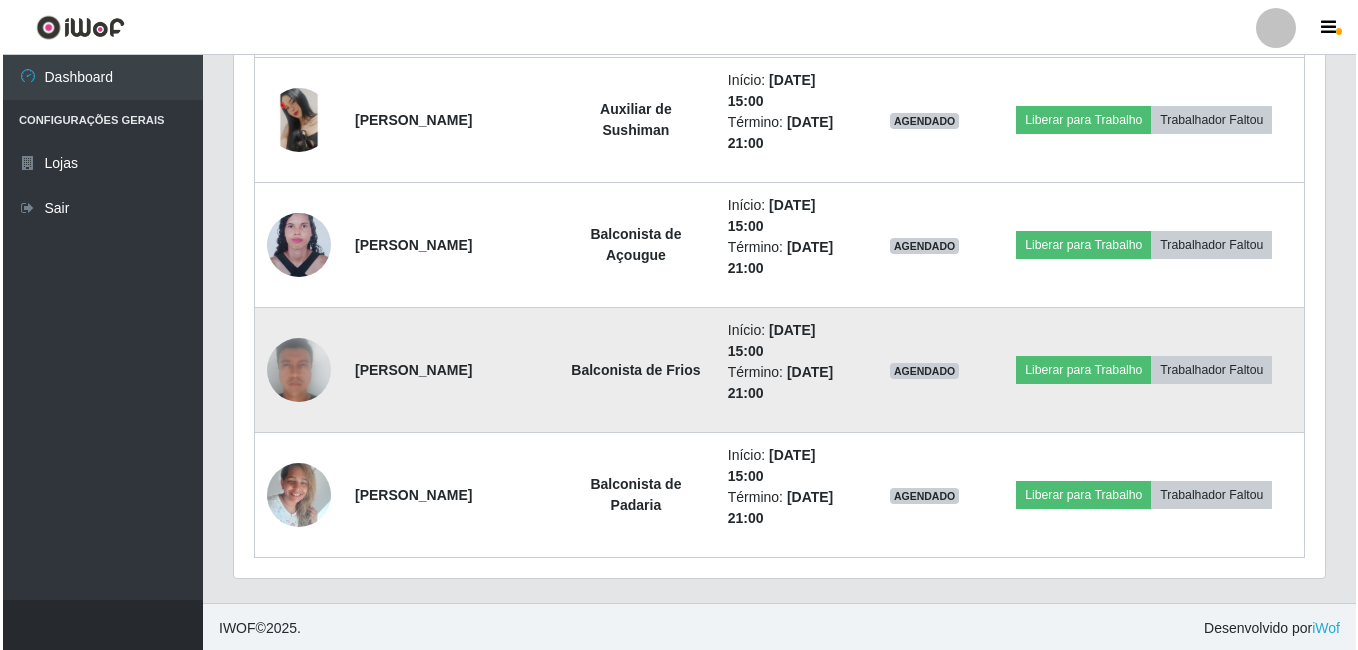 scroll, scrollTop: 3822, scrollLeft: 0, axis: vertical 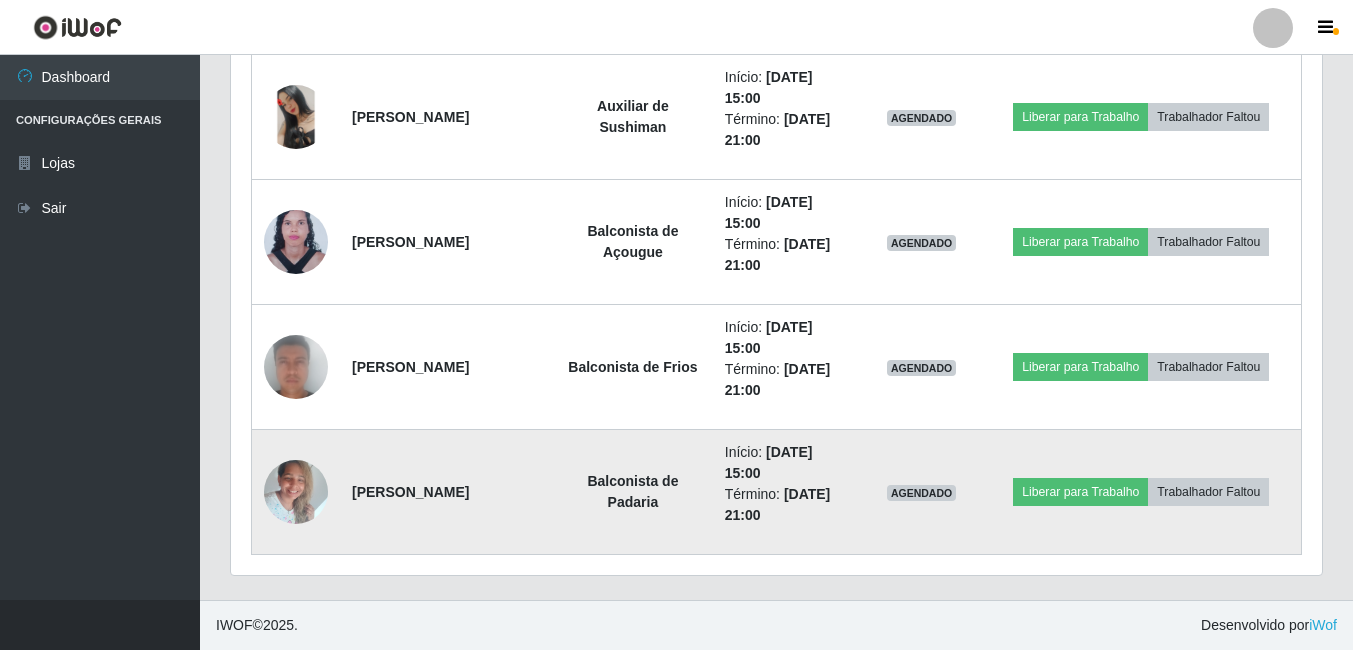 click at bounding box center [296, 491] 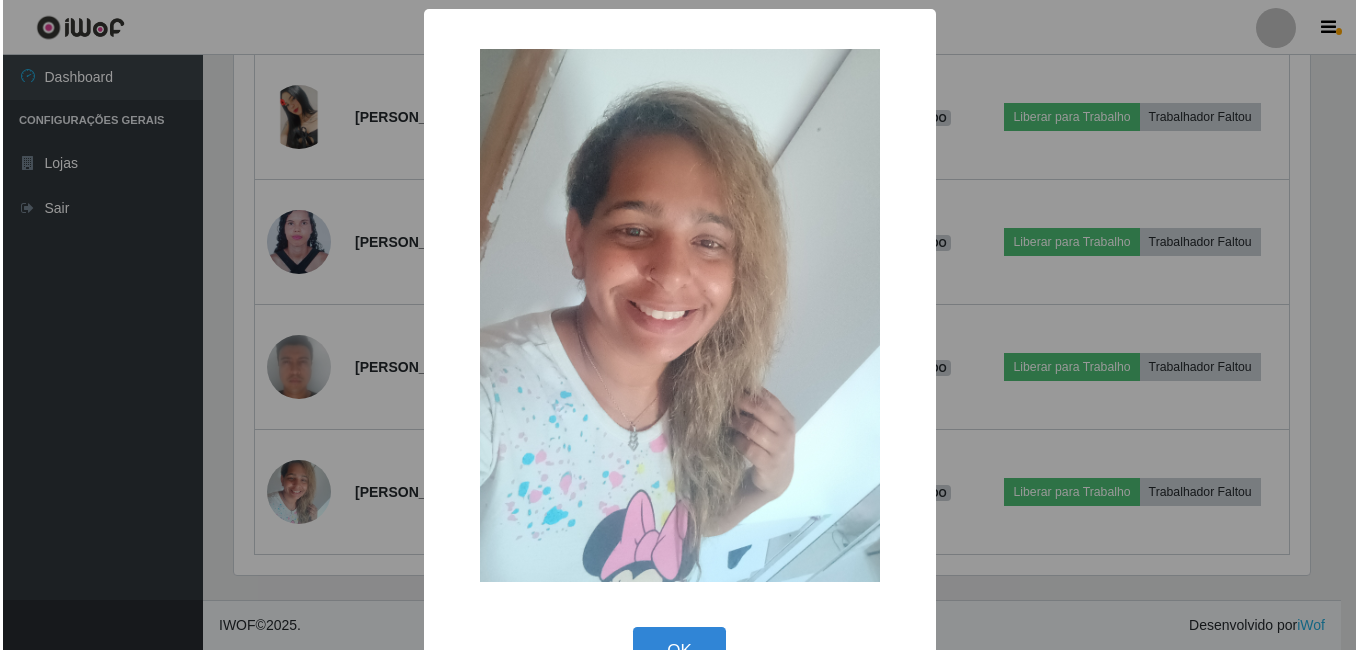 scroll, scrollTop: 999585, scrollLeft: 998919, axis: both 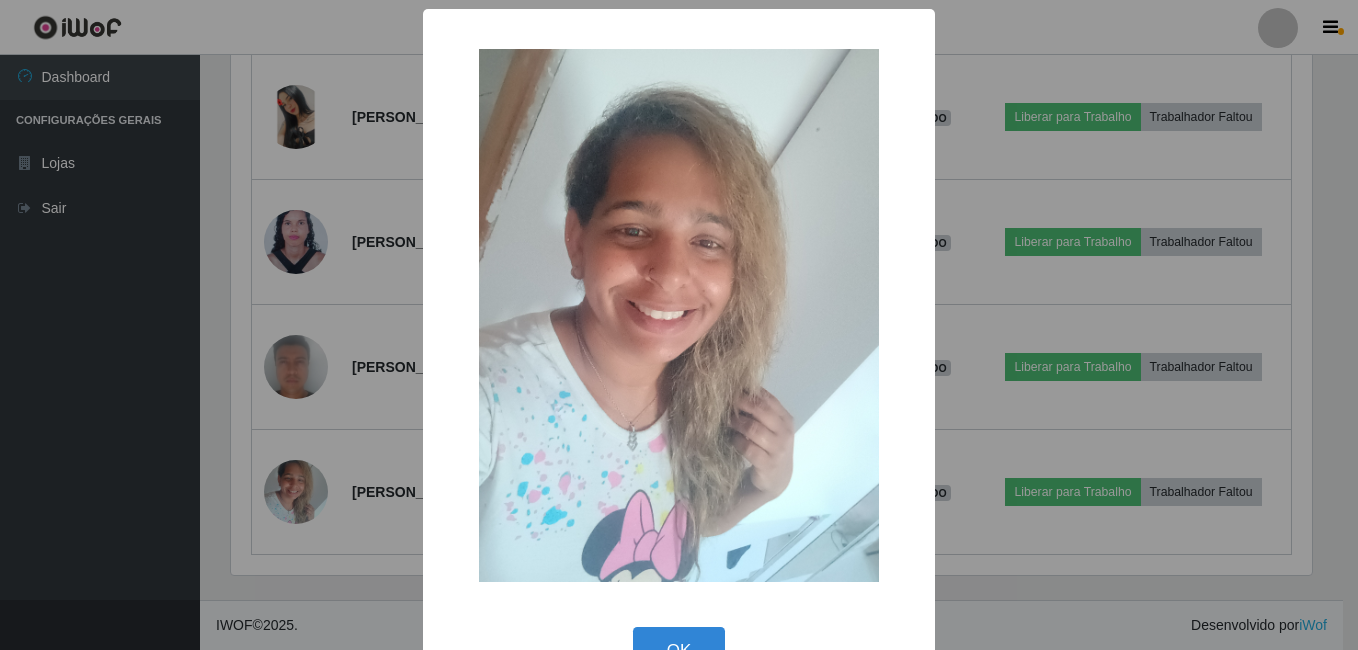 click on "× OK Cancel" at bounding box center (679, 325) 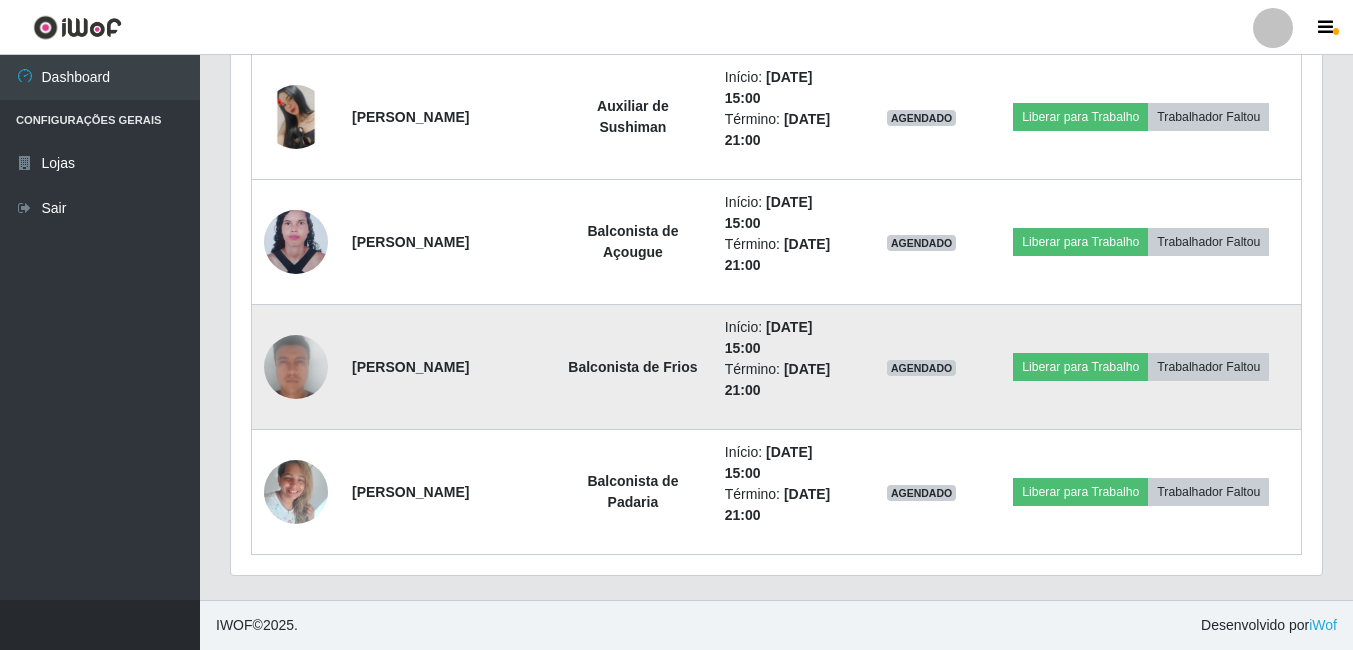 scroll, scrollTop: 999585, scrollLeft: 998909, axis: both 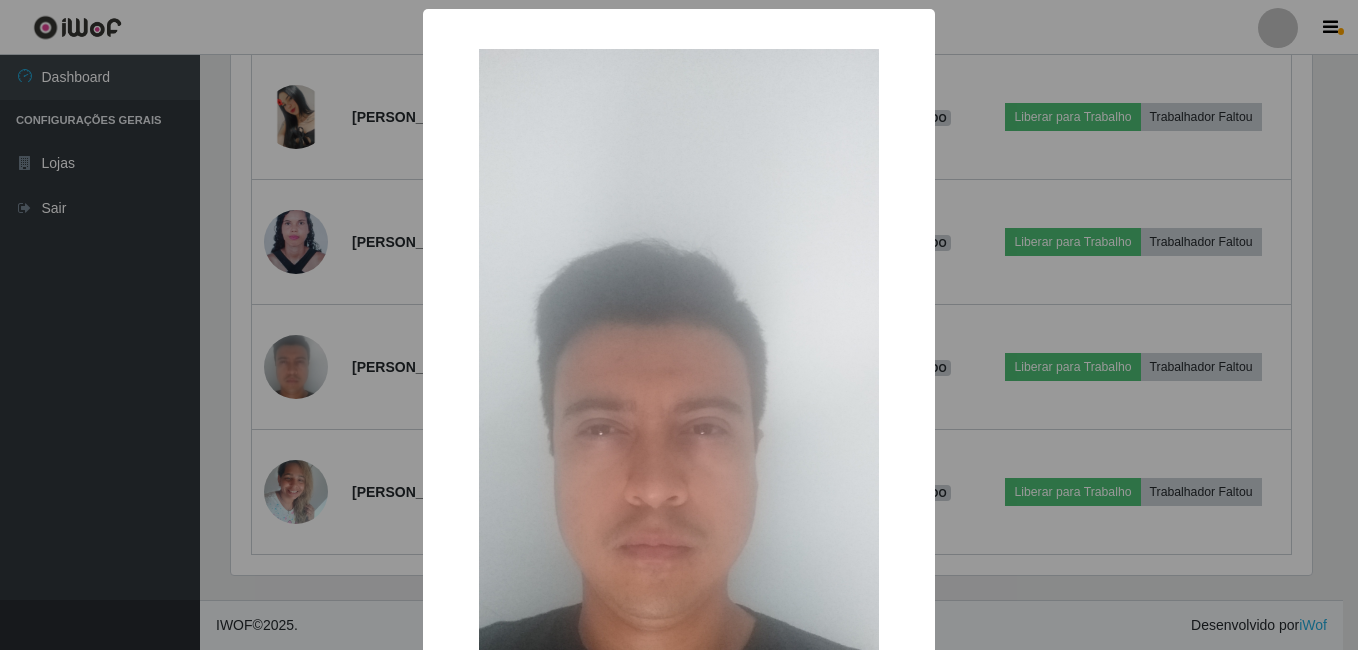 click on "× OK Cancel" at bounding box center (679, 325) 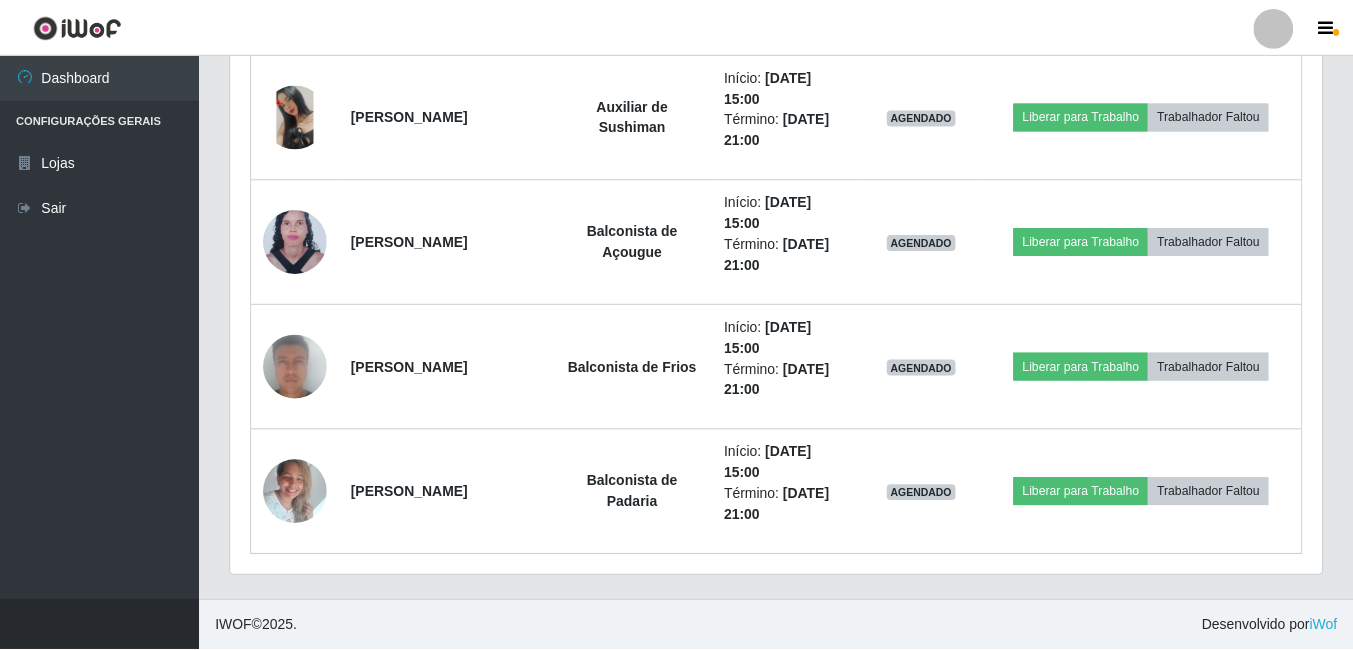 scroll, scrollTop: 999585, scrollLeft: 998909, axis: both 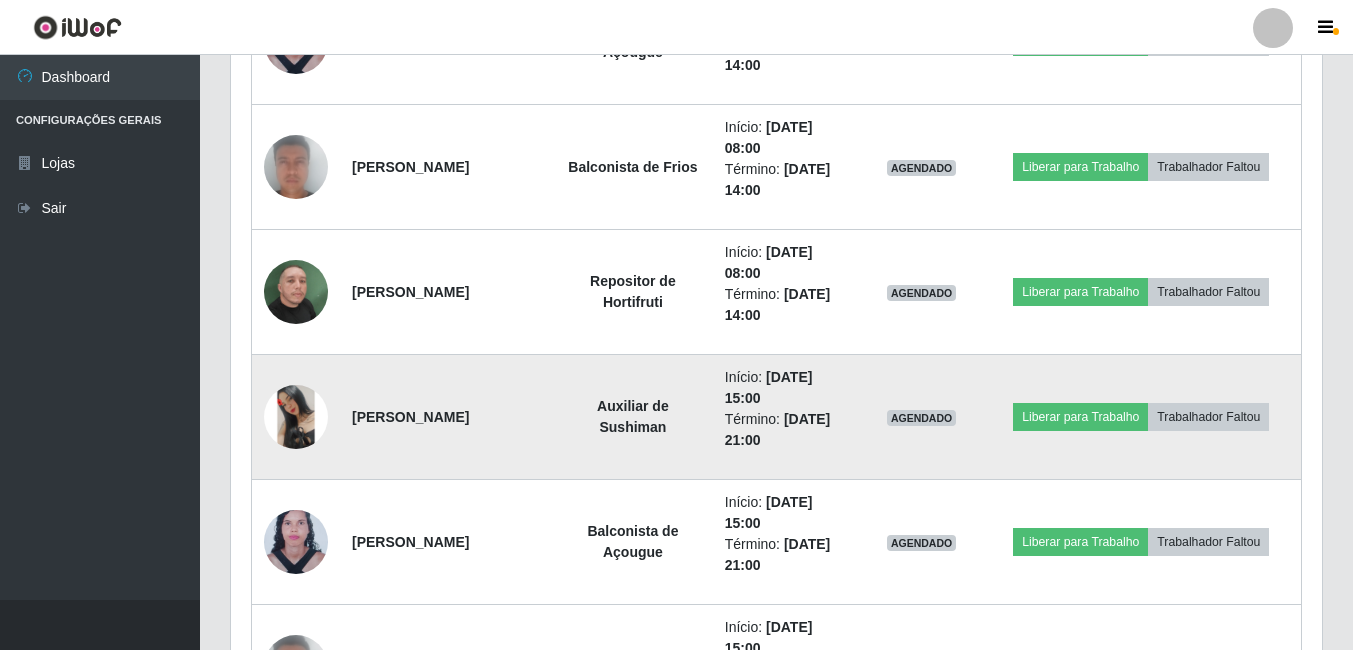 click at bounding box center [296, 417] 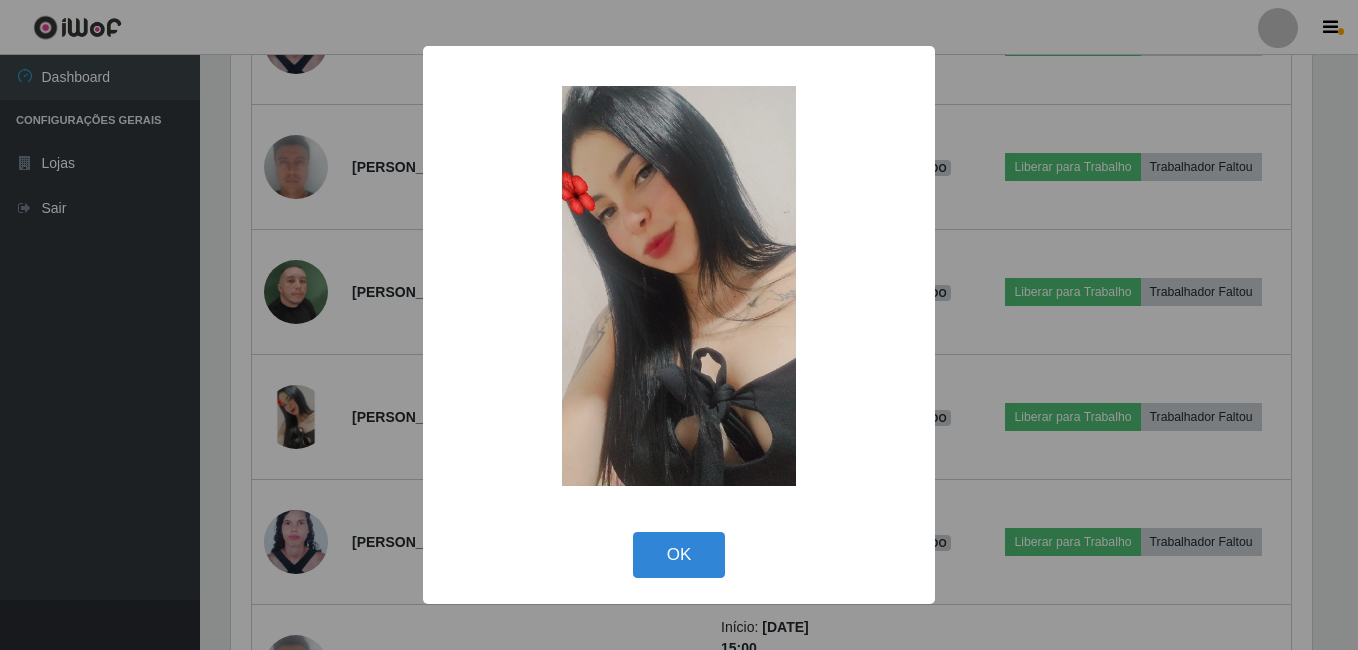 scroll, scrollTop: 999585, scrollLeft: 998919, axis: both 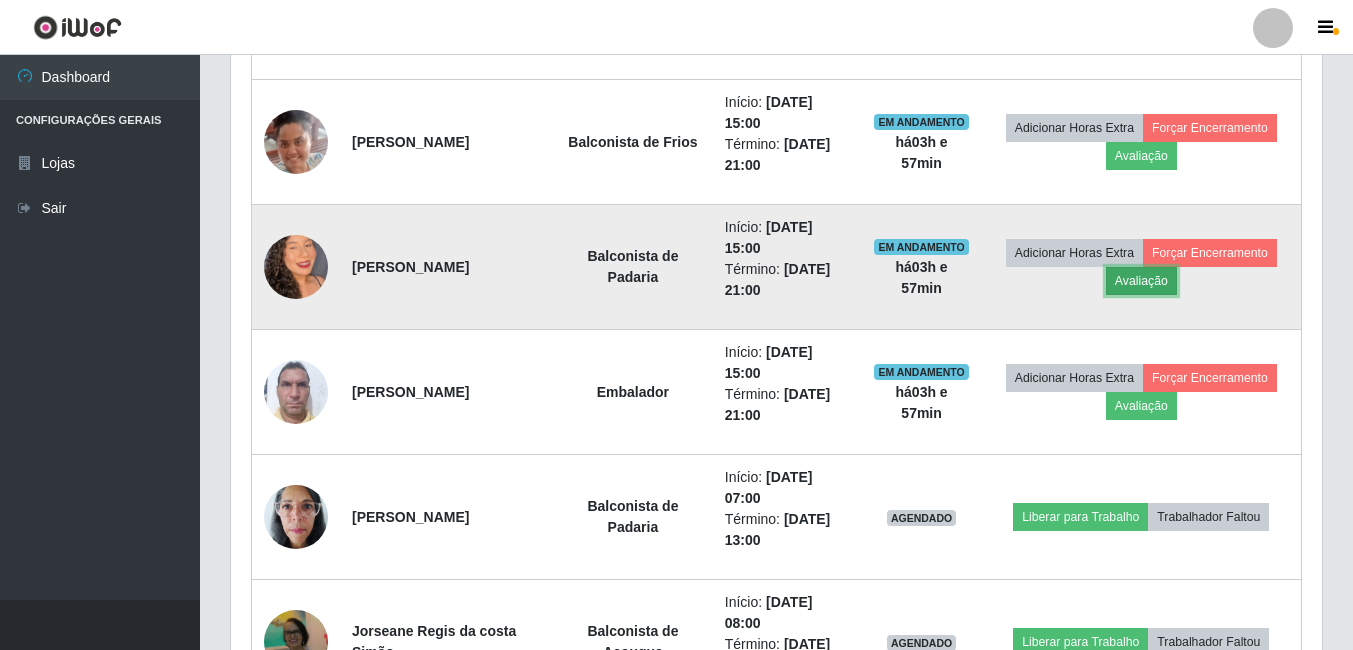 click on "Avaliação" at bounding box center [1141, 281] 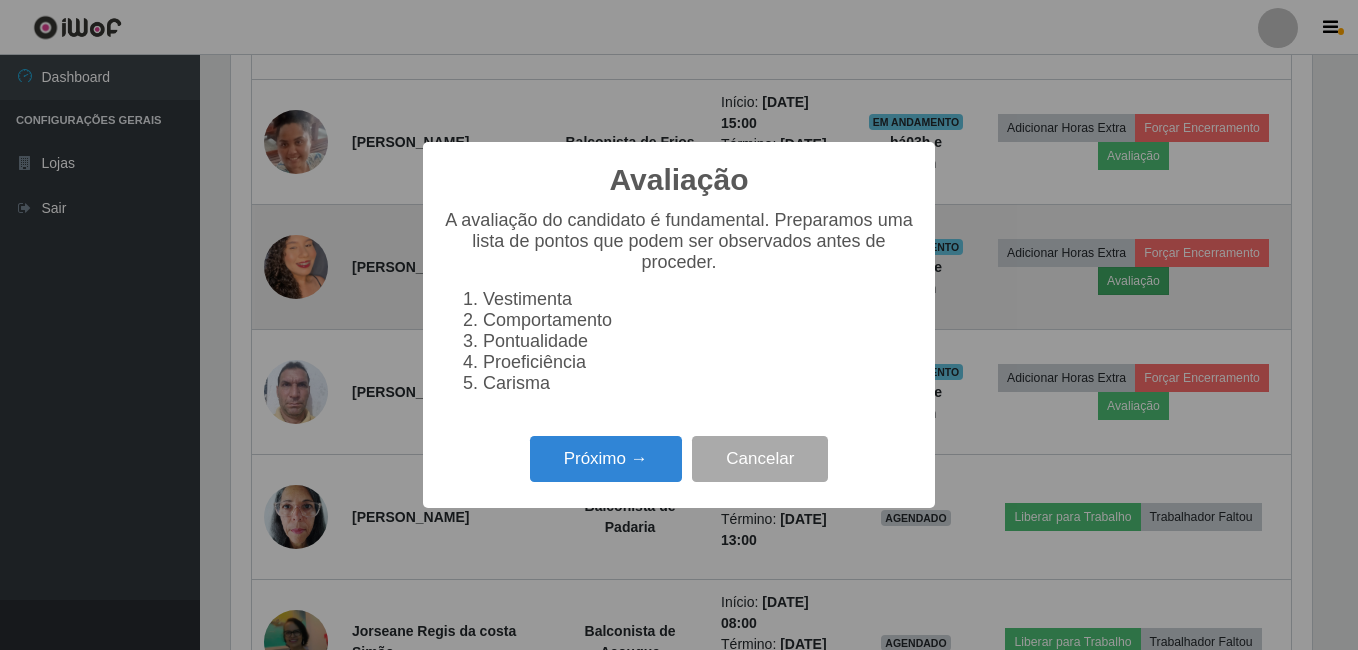 scroll, scrollTop: 999585, scrollLeft: 998919, axis: both 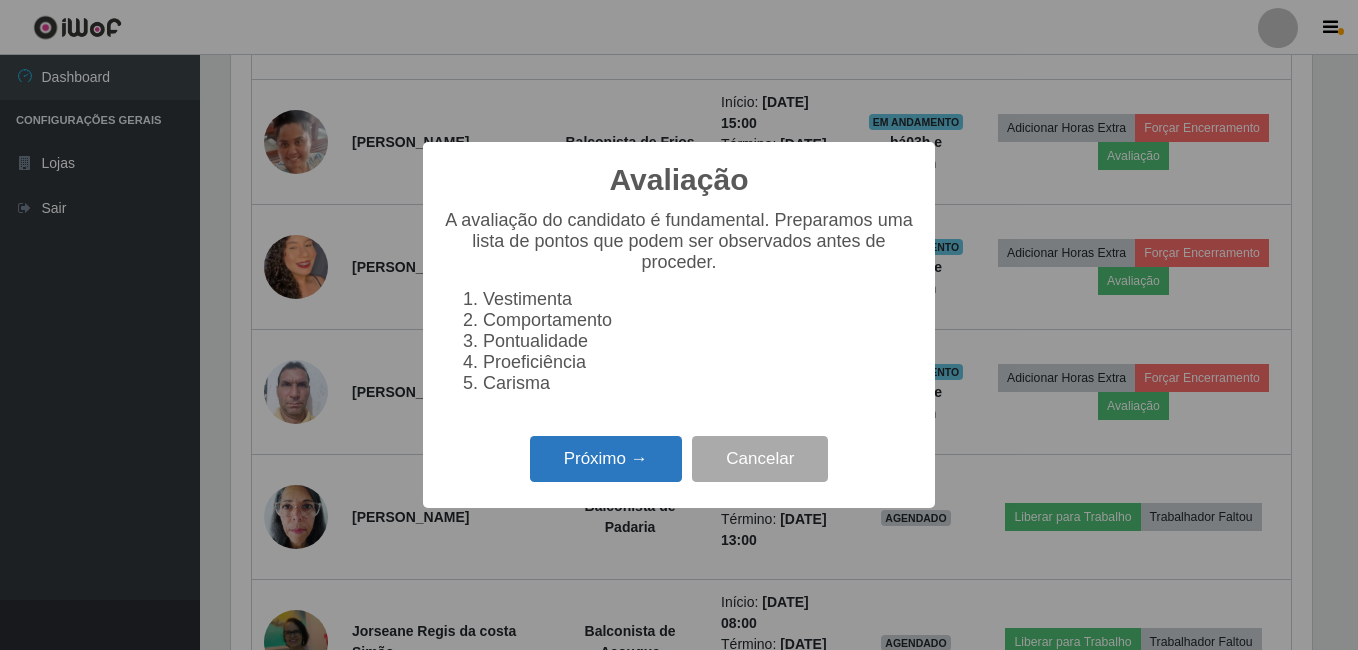 click on "Próximo →" at bounding box center (606, 459) 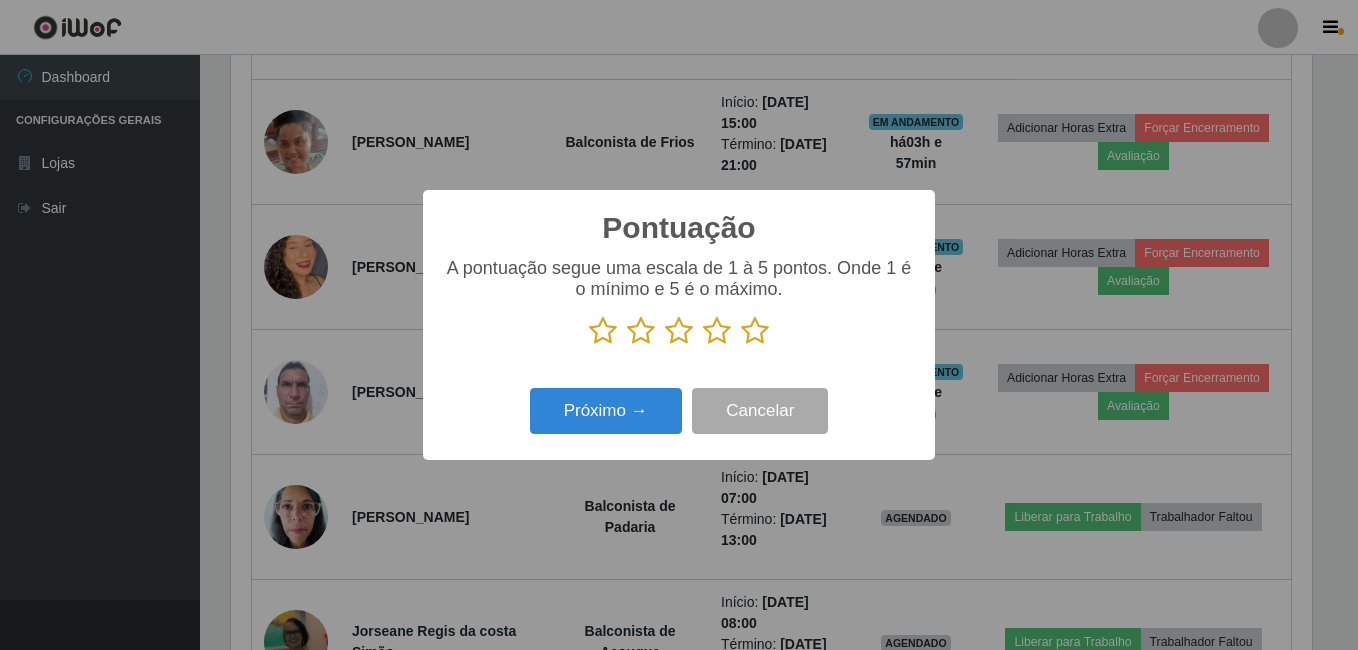 scroll, scrollTop: 999585, scrollLeft: 998919, axis: both 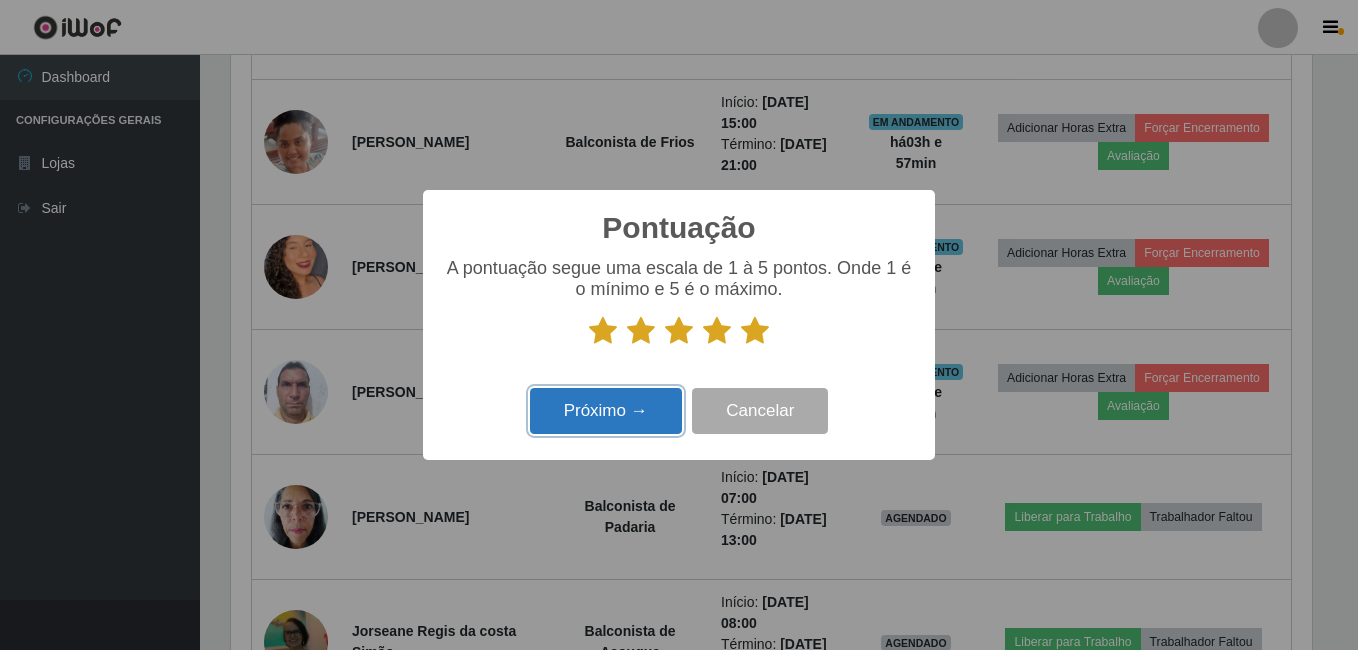 click on "Próximo →" at bounding box center (606, 411) 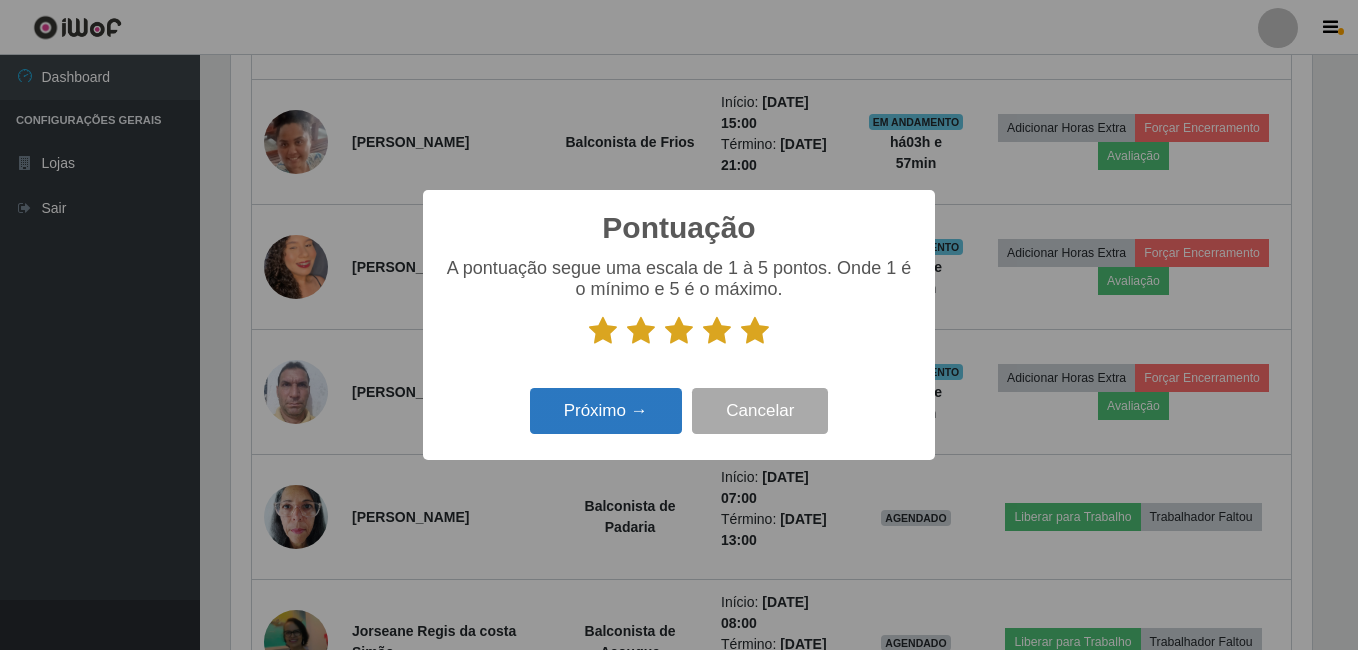 scroll, scrollTop: 999585, scrollLeft: 998919, axis: both 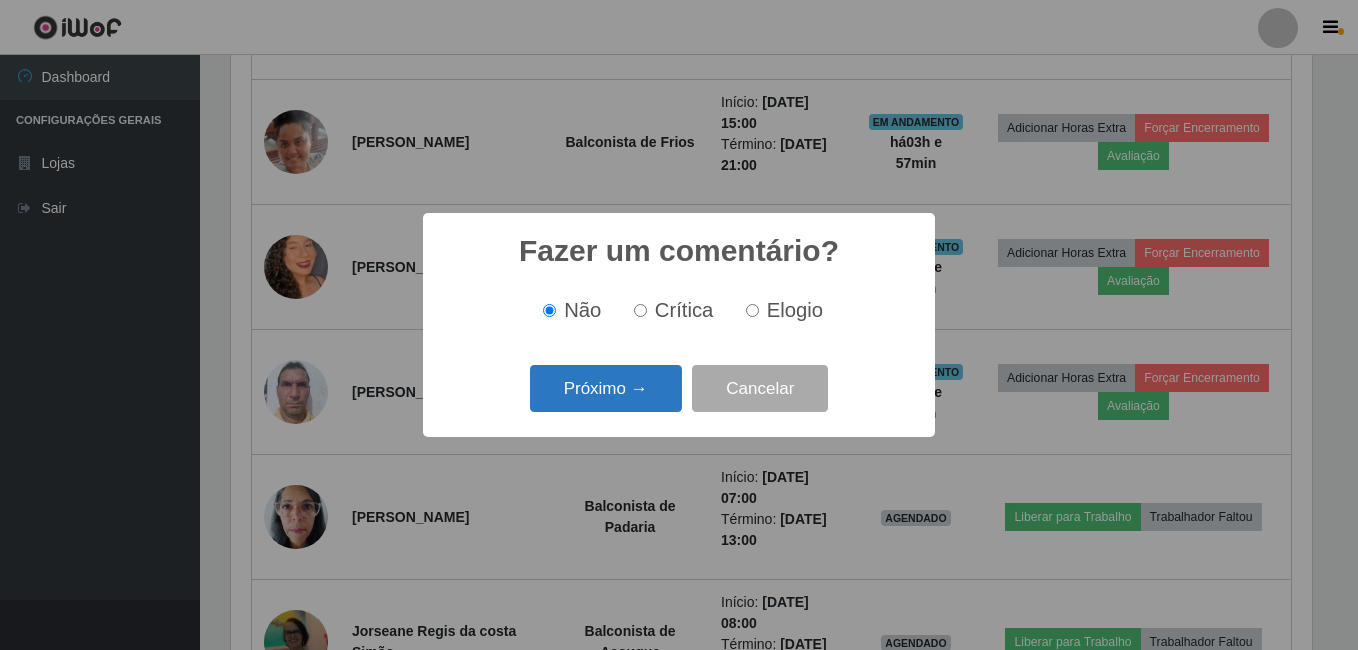 click on "Próximo →" at bounding box center (606, 388) 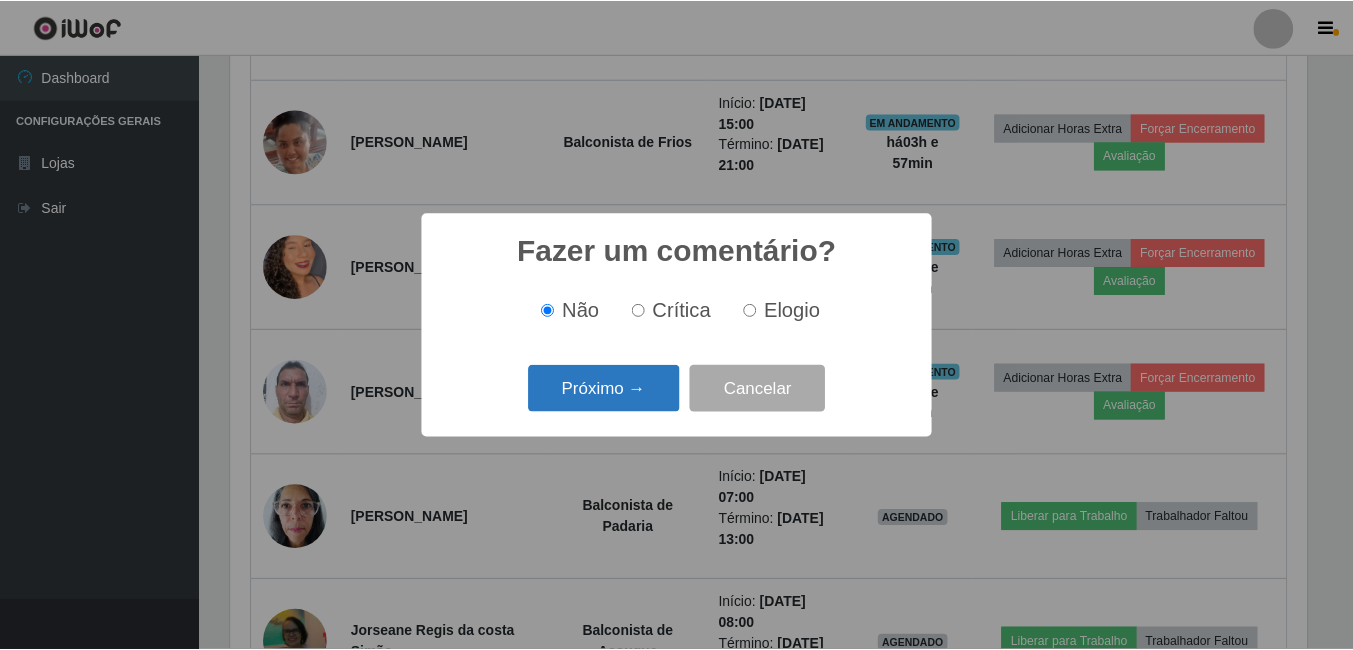 scroll, scrollTop: 999585, scrollLeft: 998919, axis: both 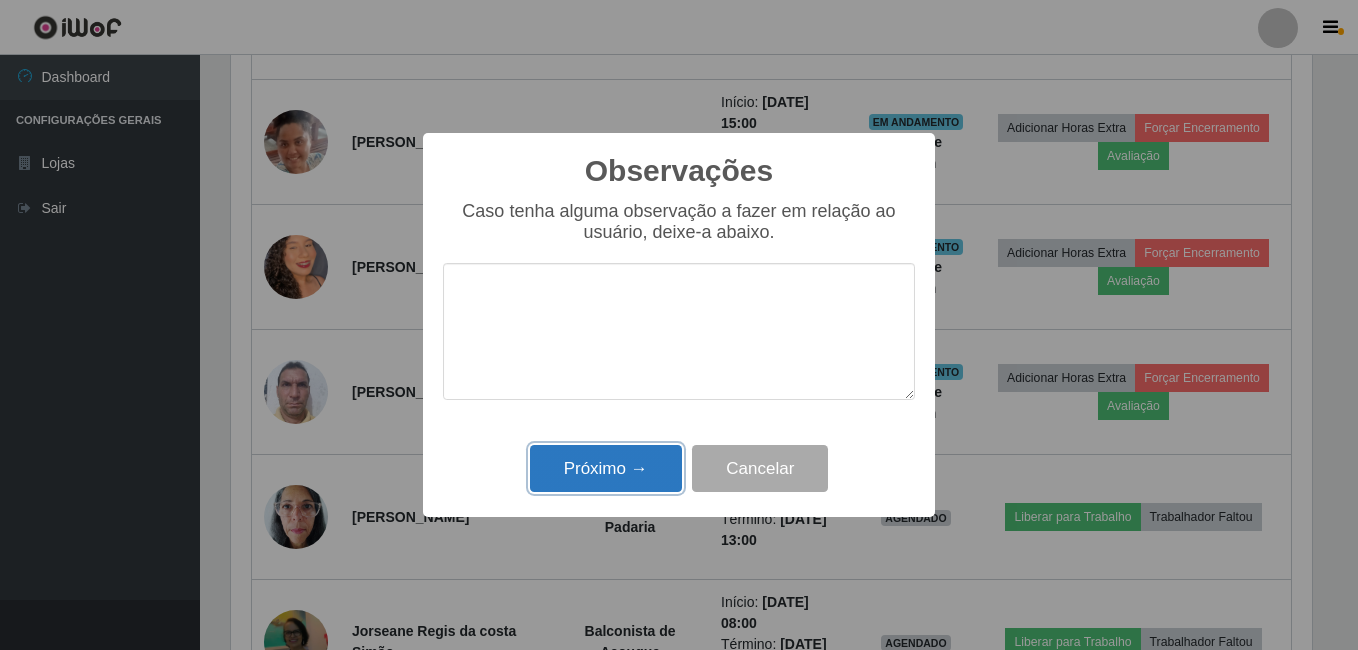 drag, startPoint x: 628, startPoint y: 486, endPoint x: 627, endPoint y: 471, distance: 15.033297 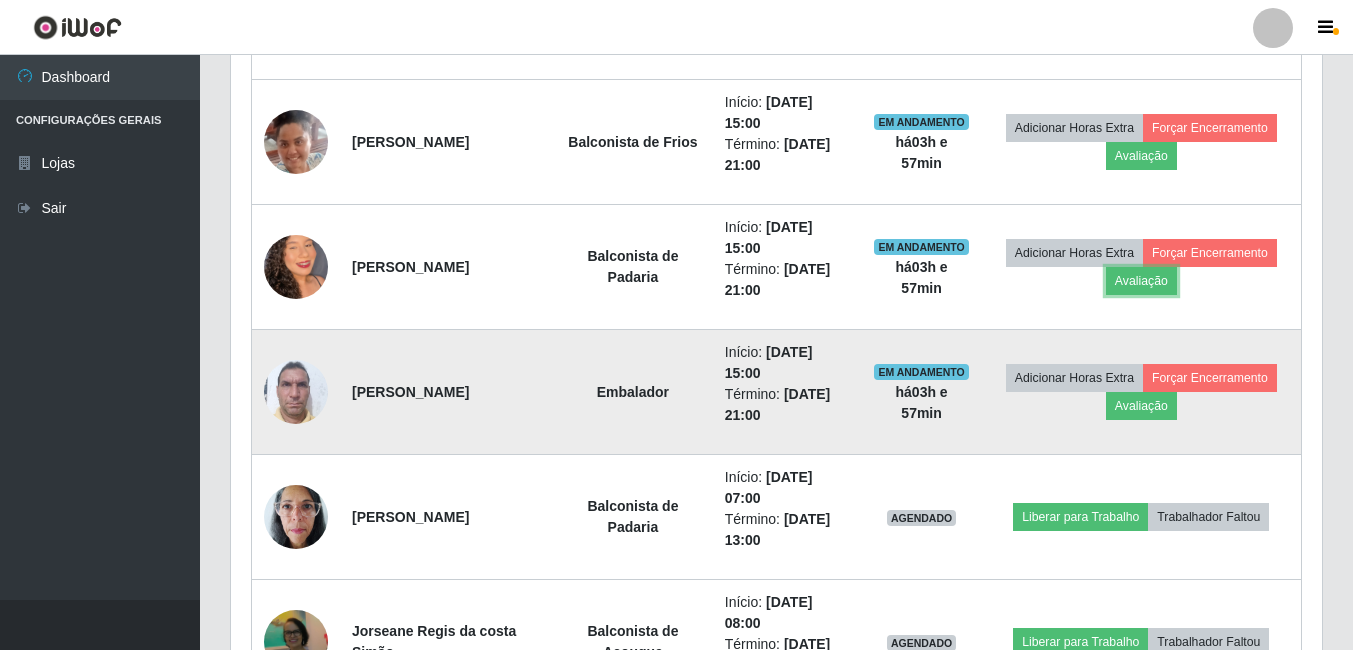 scroll, scrollTop: 999585, scrollLeft: 998909, axis: both 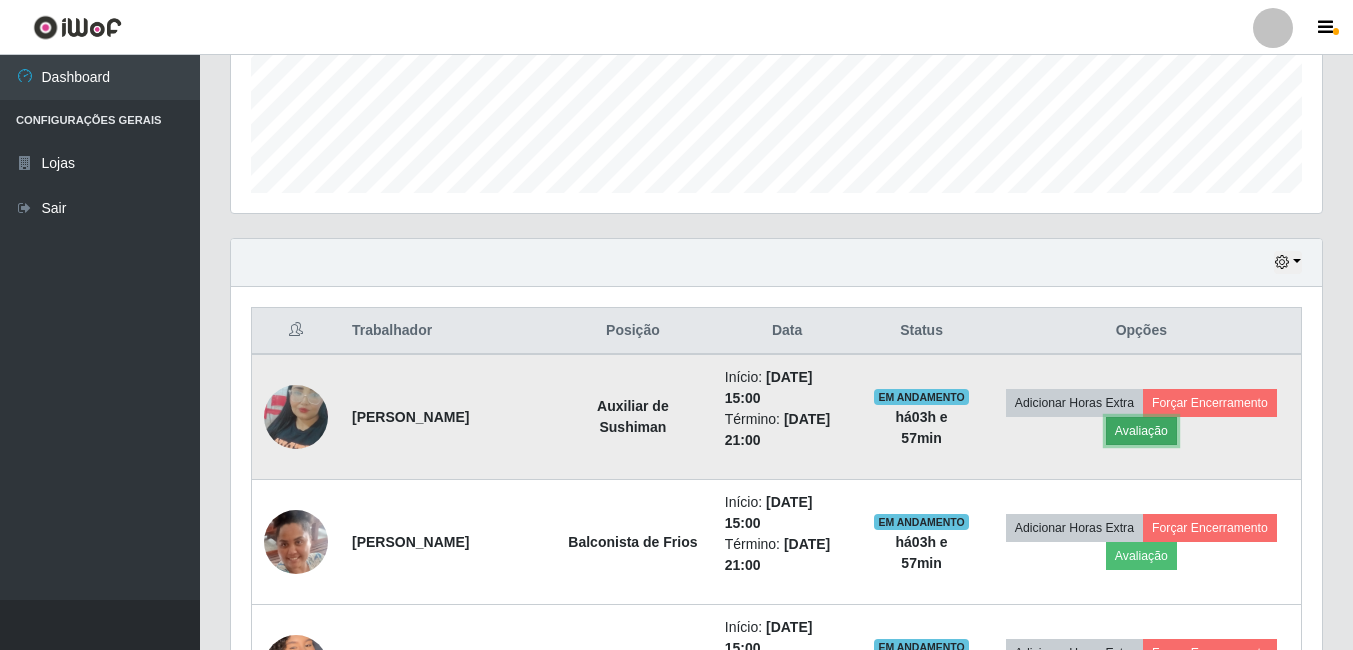click on "Avaliação" at bounding box center (1141, 431) 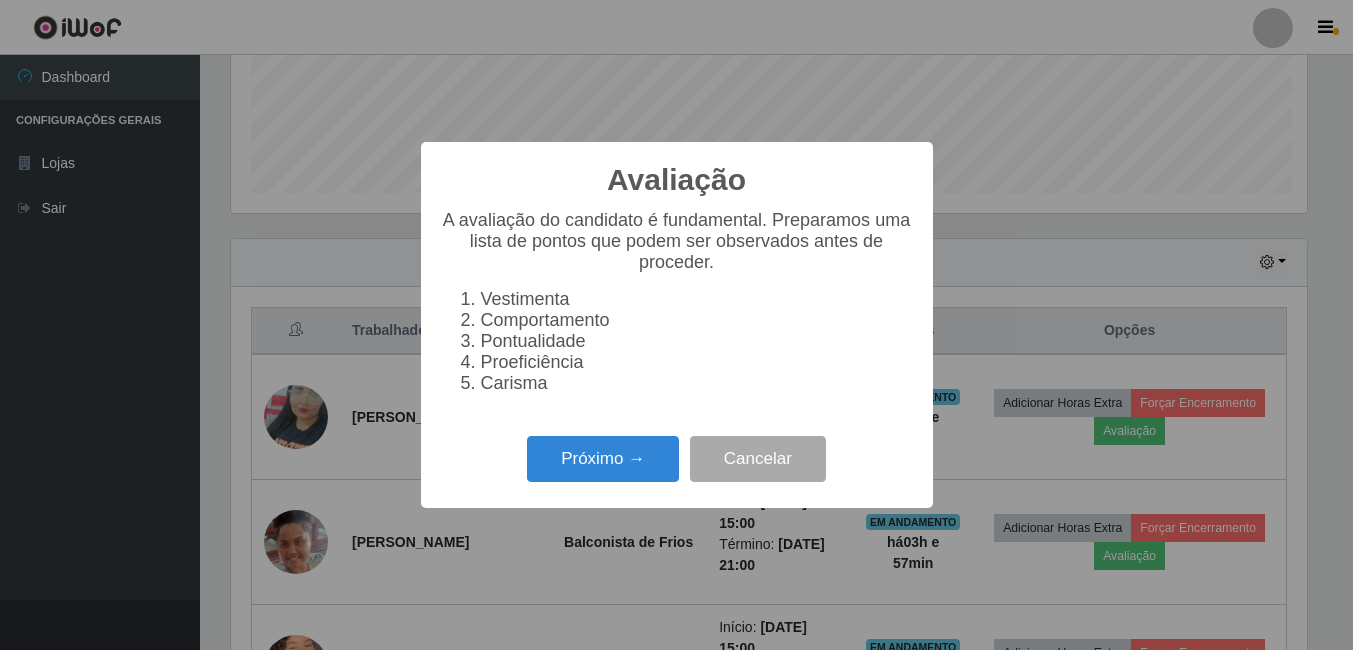 scroll, scrollTop: 999585, scrollLeft: 998919, axis: both 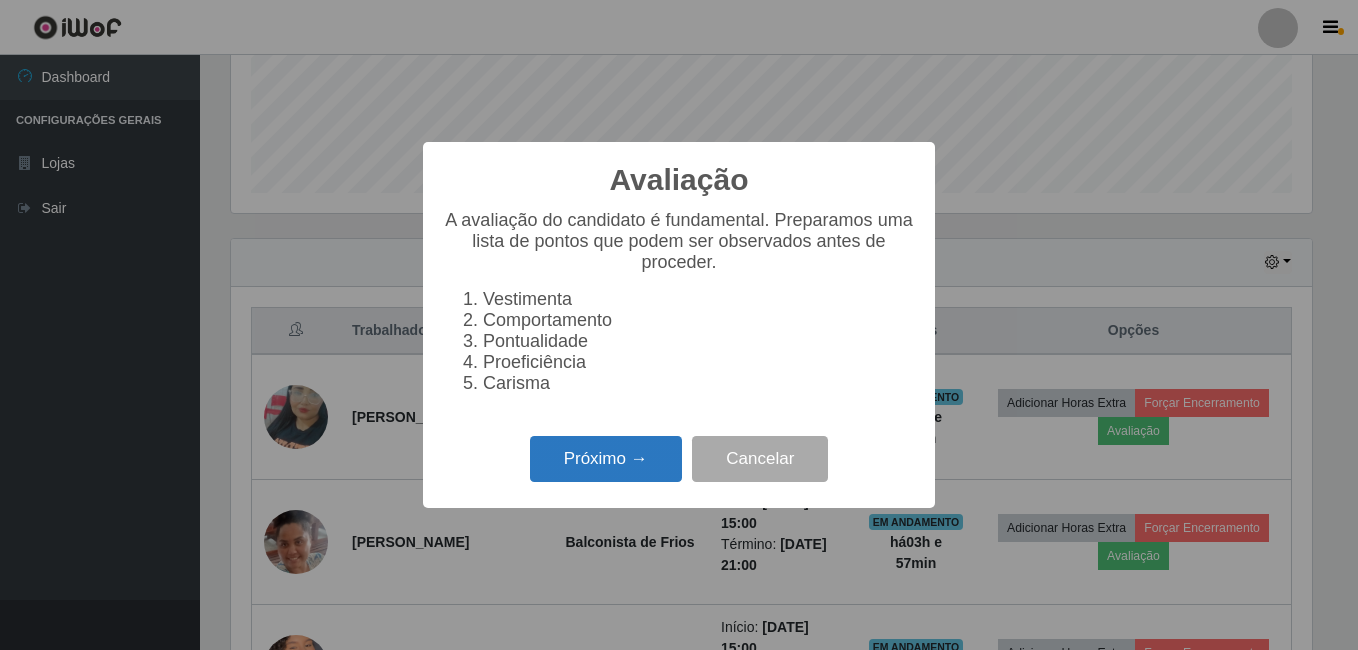 click on "Próximo →" at bounding box center (606, 459) 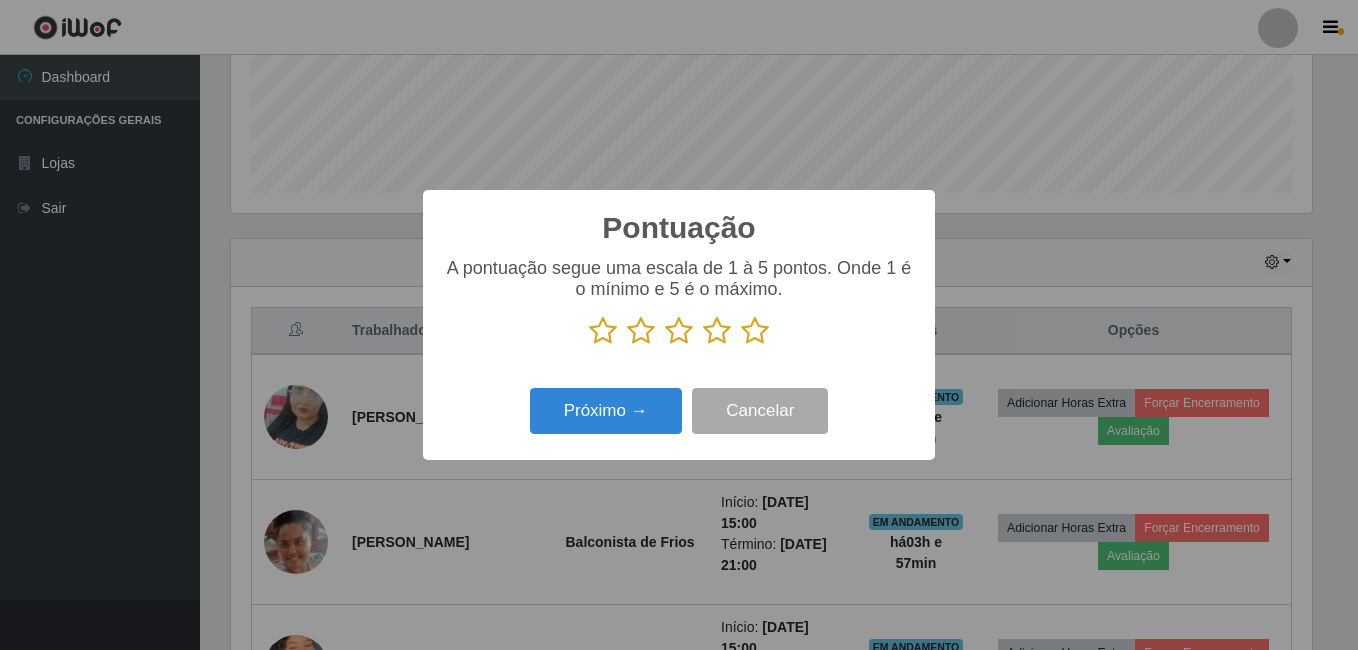 click at bounding box center [755, 331] 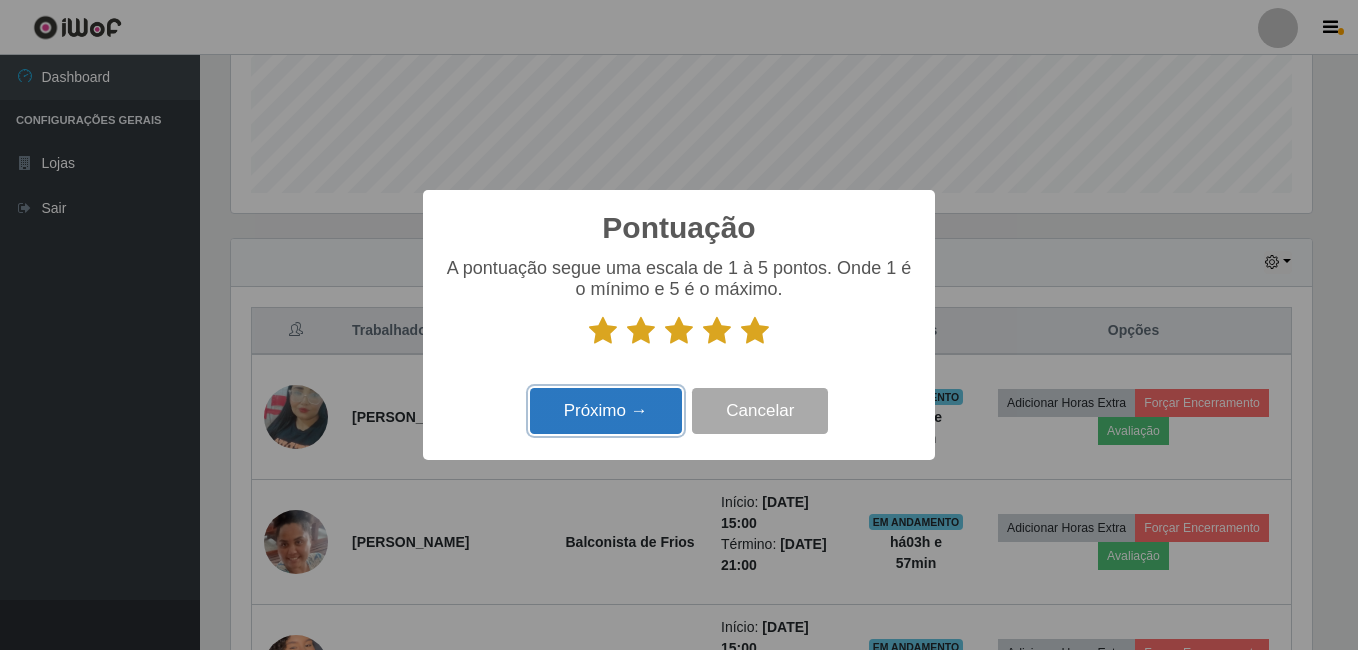 click on "Próximo →" at bounding box center (606, 411) 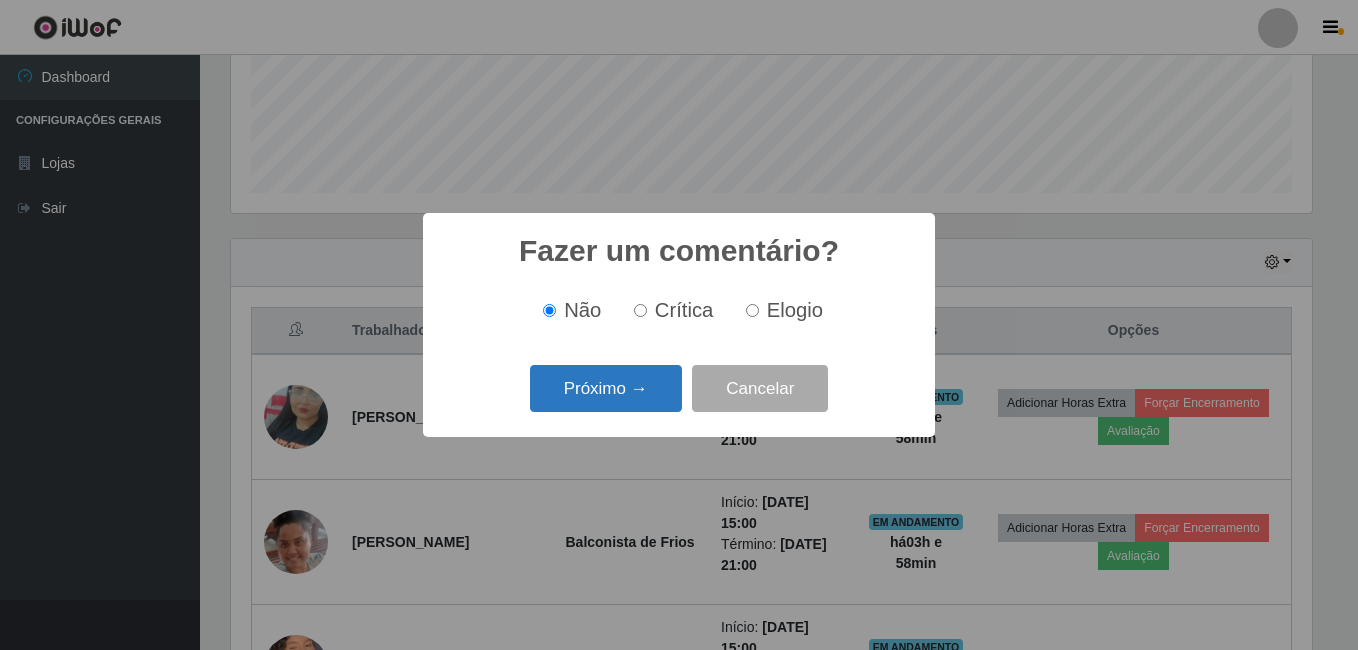 click on "Próximo →" at bounding box center [606, 388] 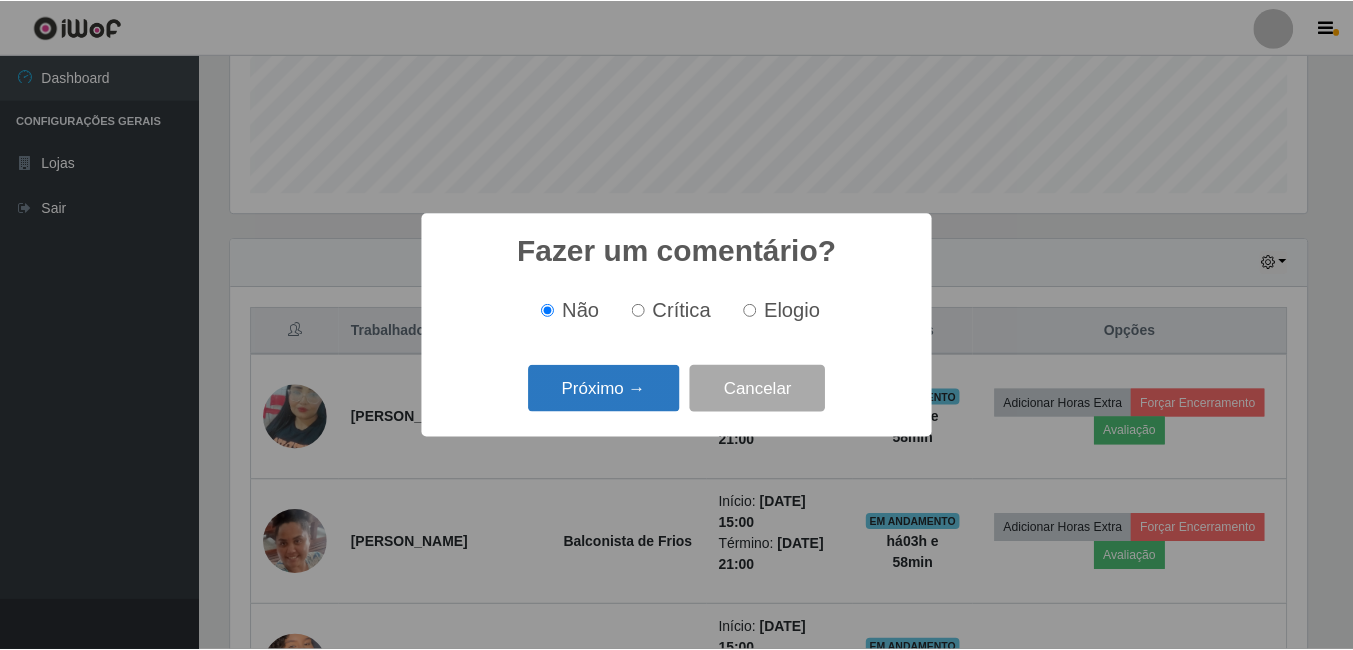 scroll, scrollTop: 999585, scrollLeft: 998919, axis: both 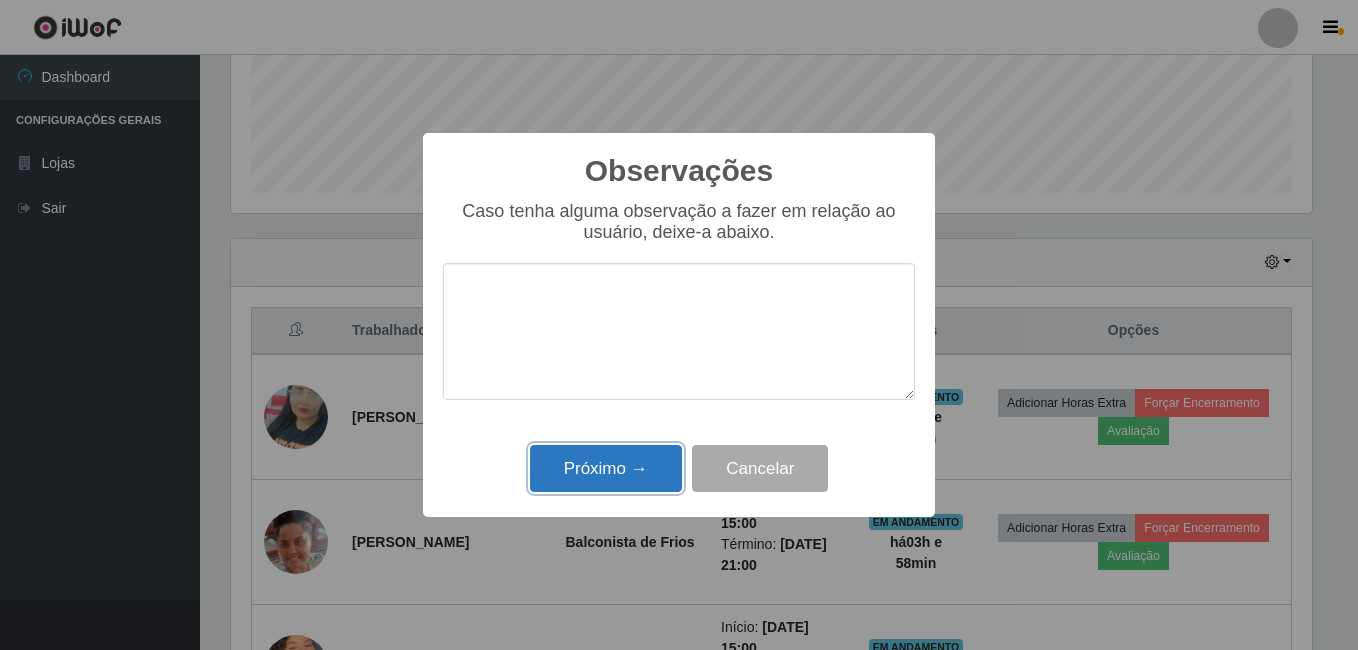 click on "Próximo →" at bounding box center (606, 468) 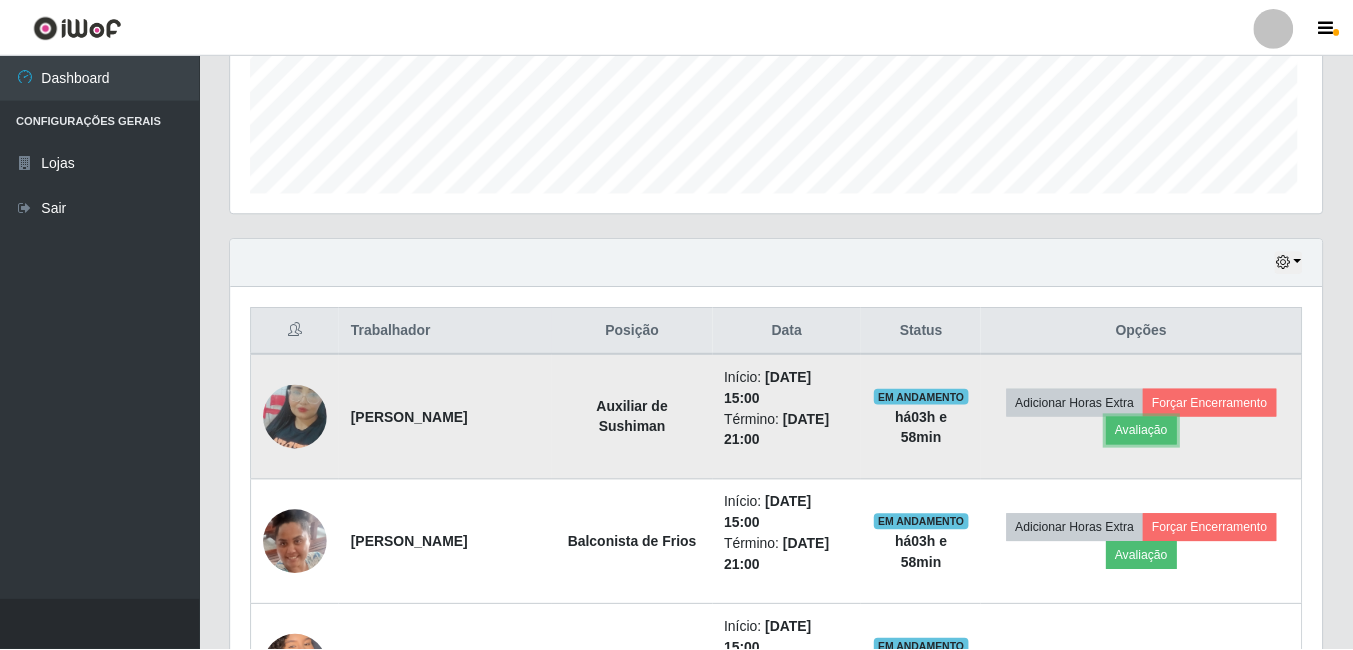 scroll, scrollTop: 999585, scrollLeft: 998909, axis: both 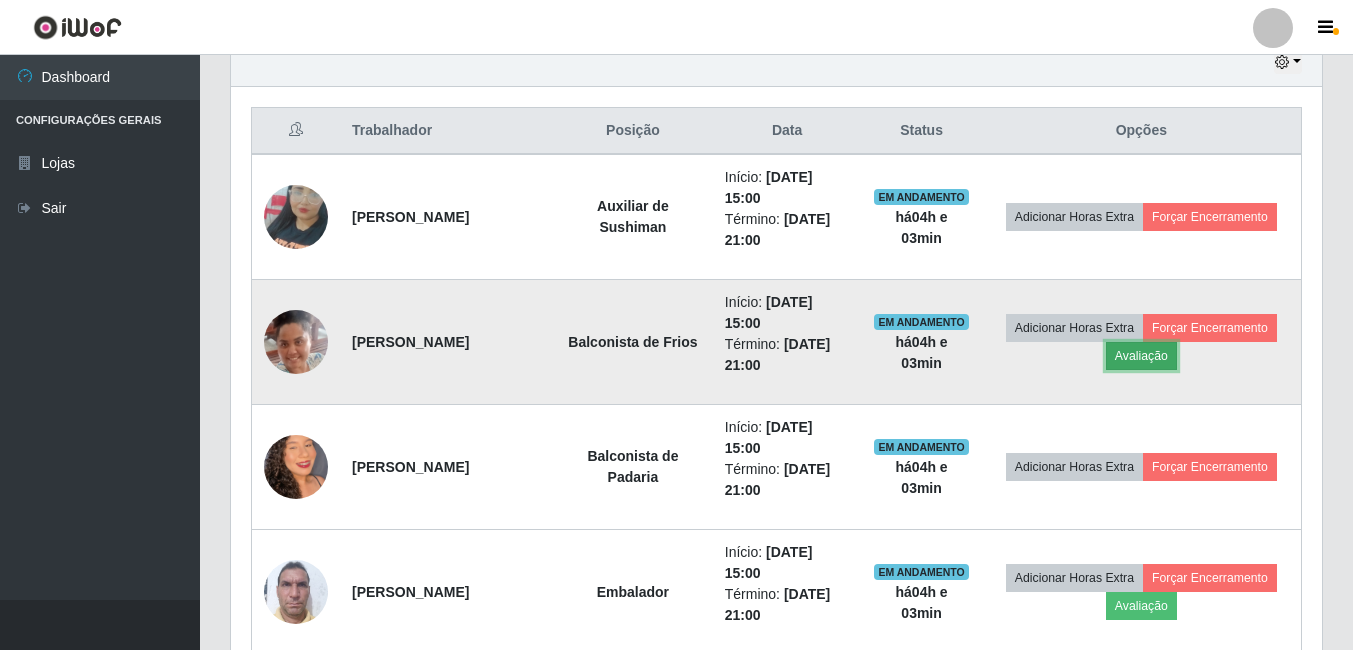 click on "Avaliação" at bounding box center (1141, 356) 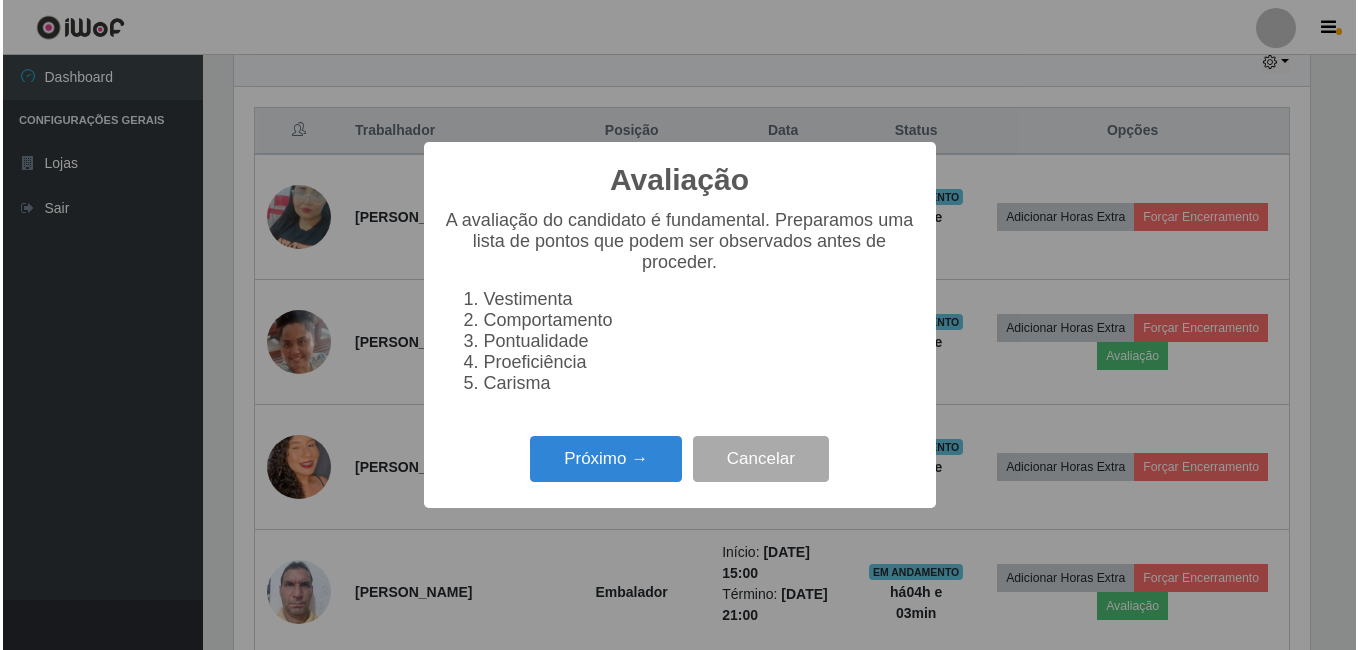 scroll, scrollTop: 999585, scrollLeft: 998919, axis: both 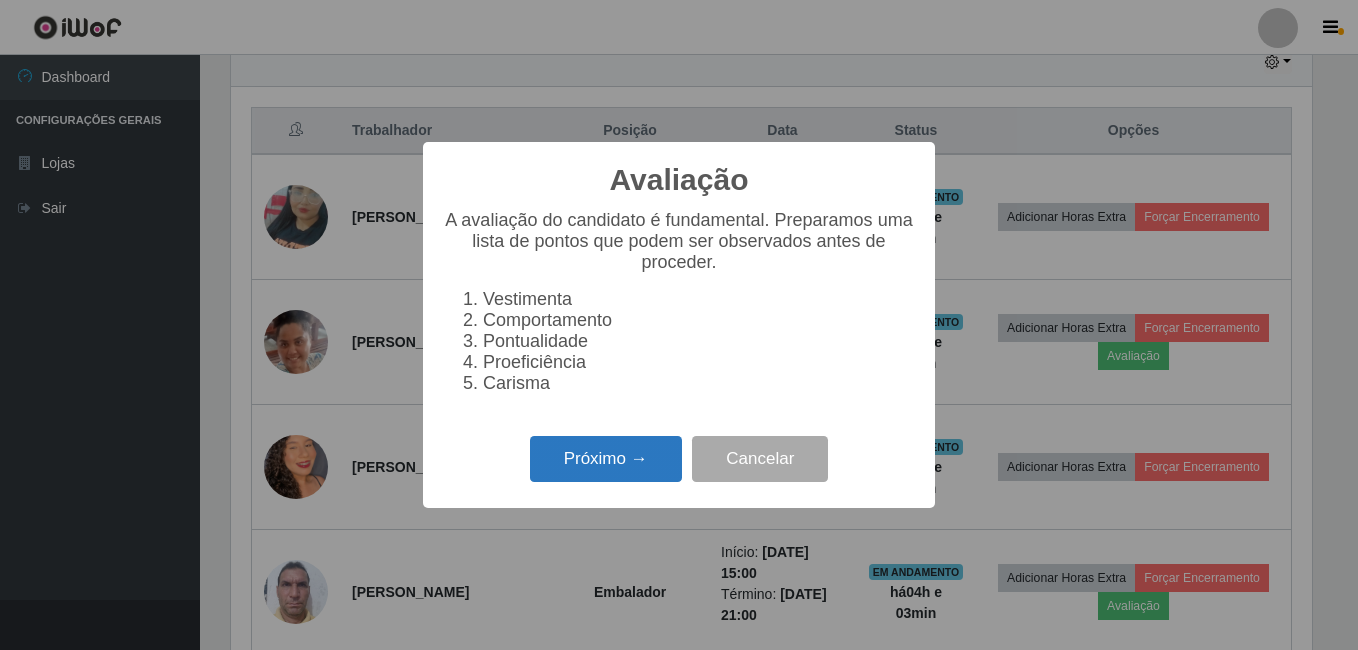 click on "Próximo →" at bounding box center [606, 459] 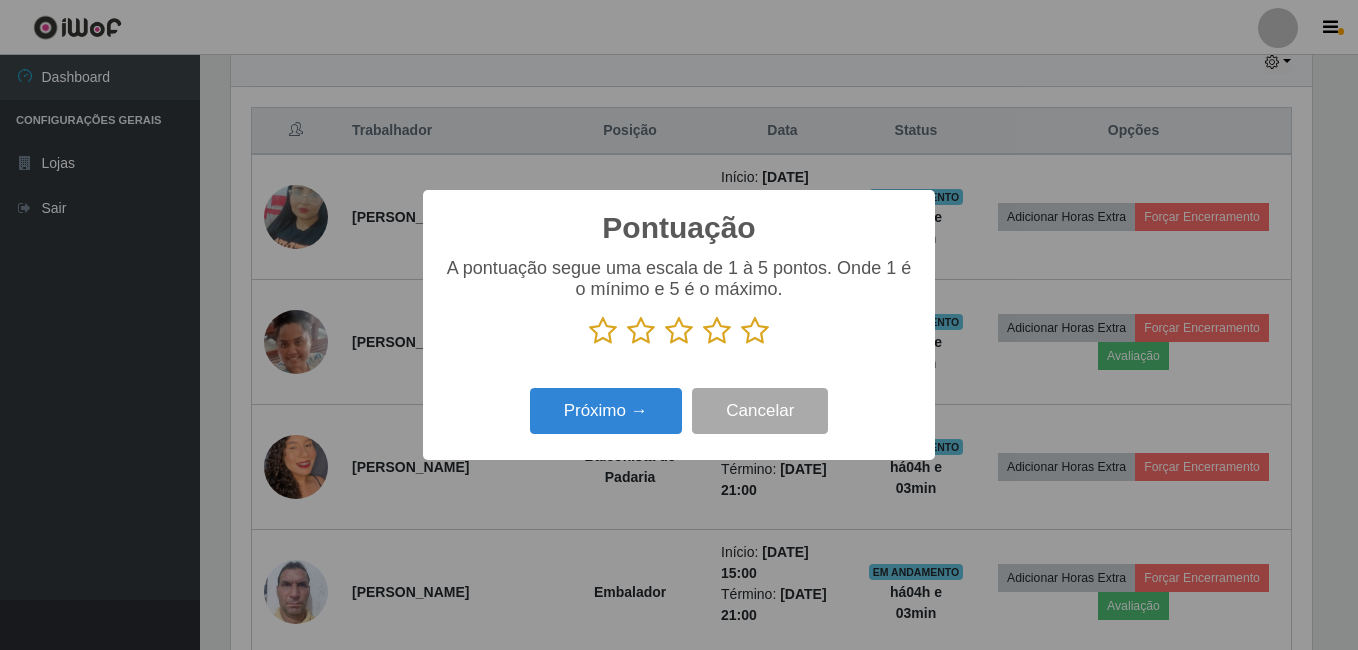 click at bounding box center [755, 331] 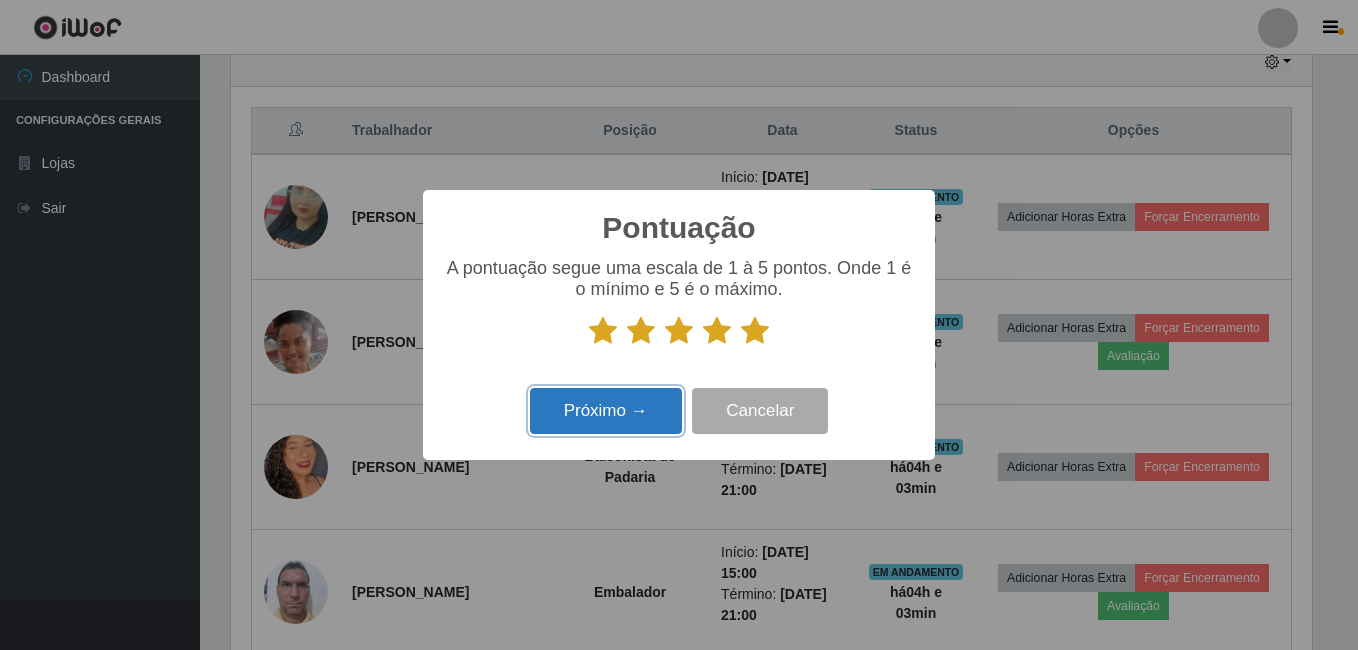 click on "Próximo →" at bounding box center [606, 411] 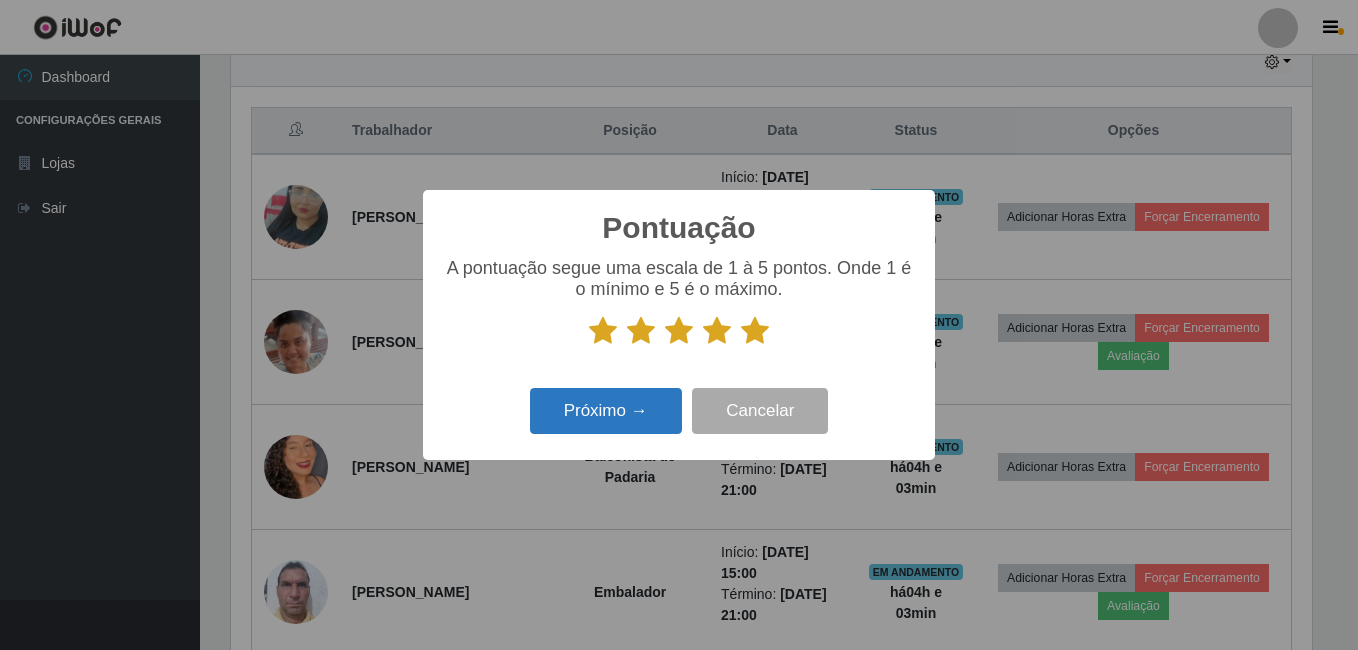 scroll, scrollTop: 999585, scrollLeft: 998919, axis: both 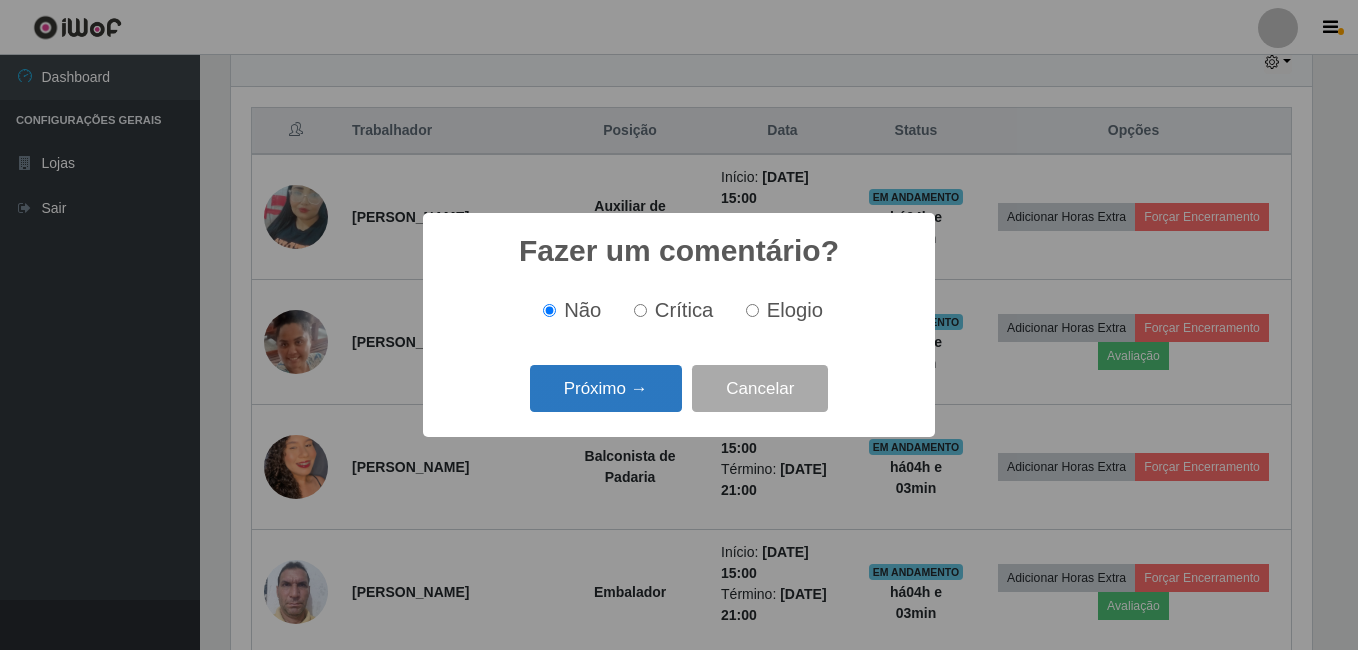 click on "Próximo →" at bounding box center (606, 388) 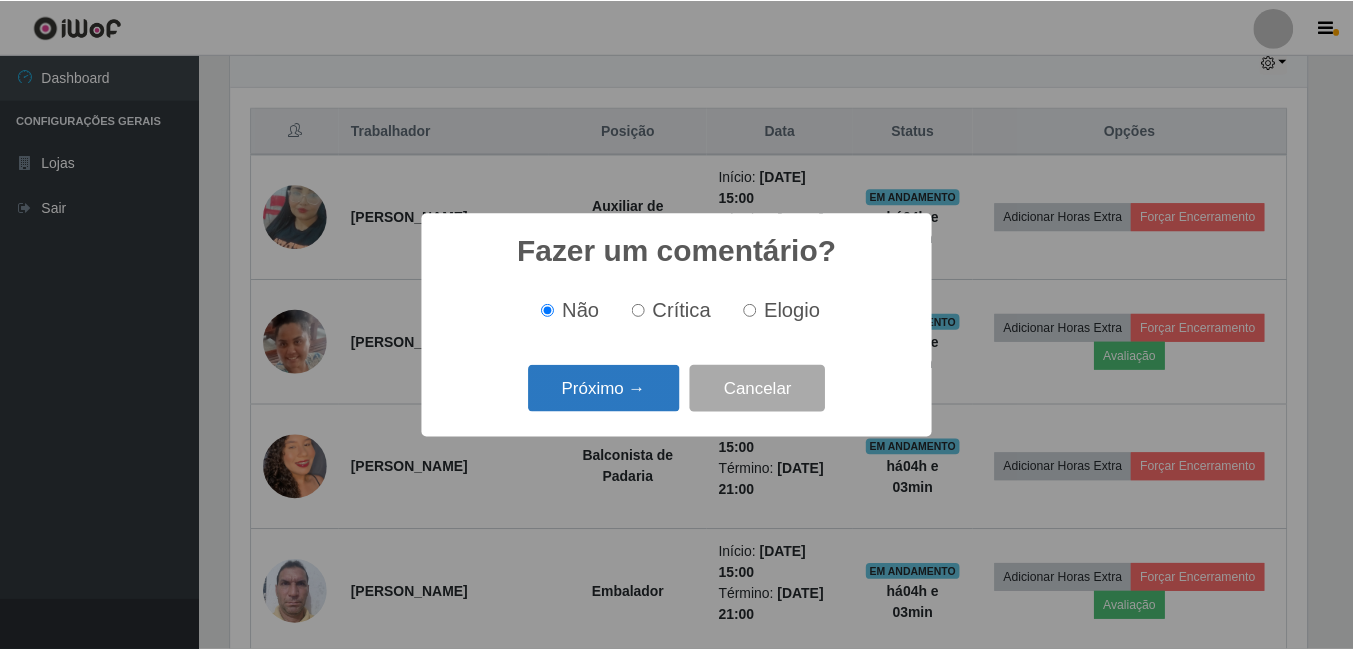 scroll, scrollTop: 999585, scrollLeft: 998919, axis: both 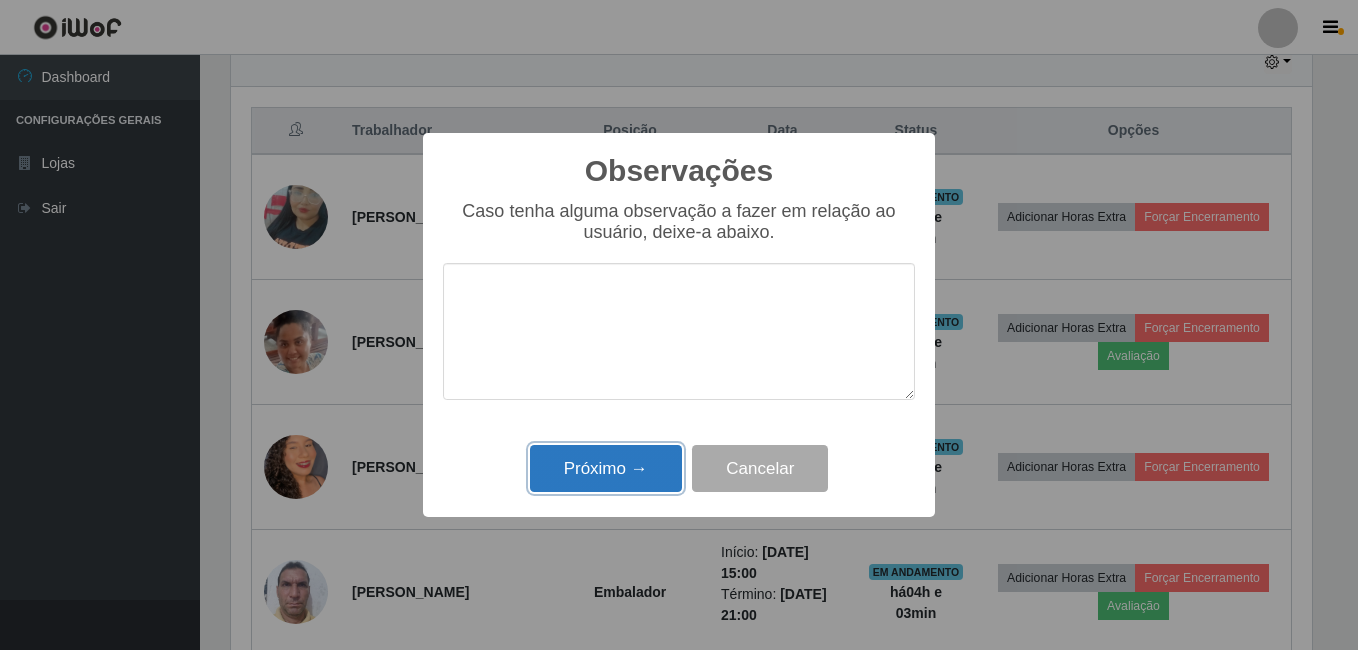 click on "Próximo →" at bounding box center (606, 468) 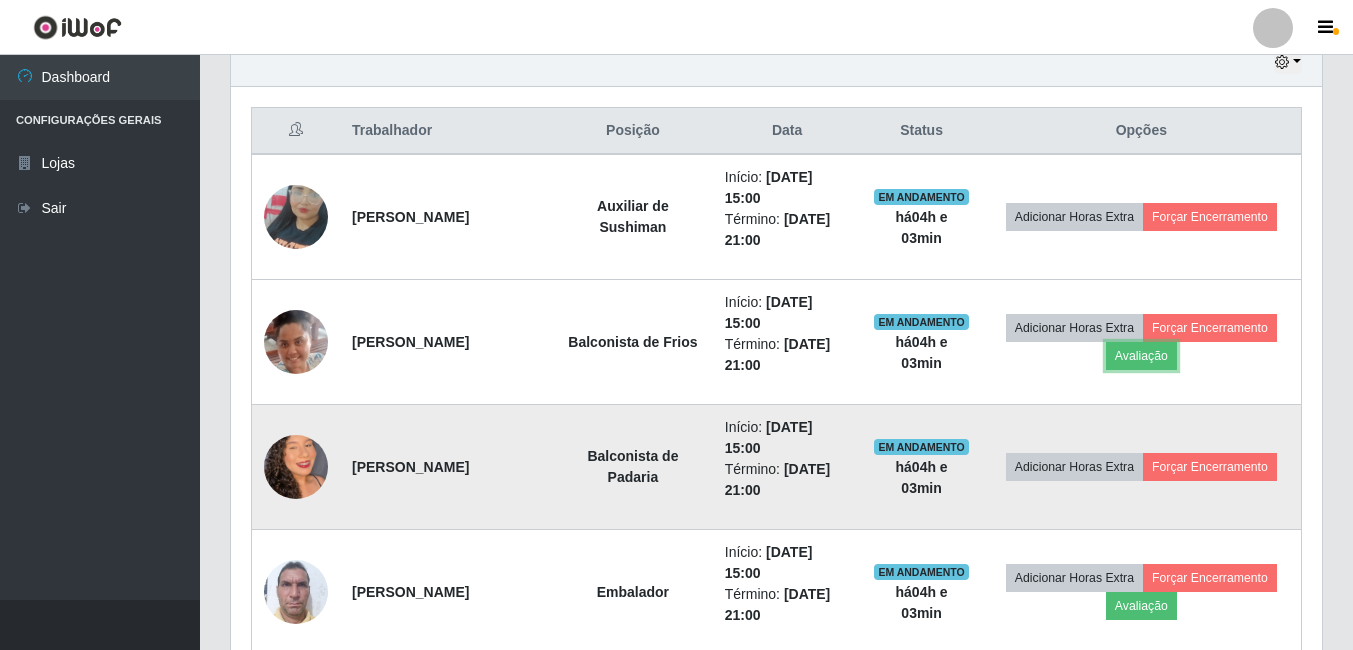 scroll, scrollTop: 999585, scrollLeft: 998909, axis: both 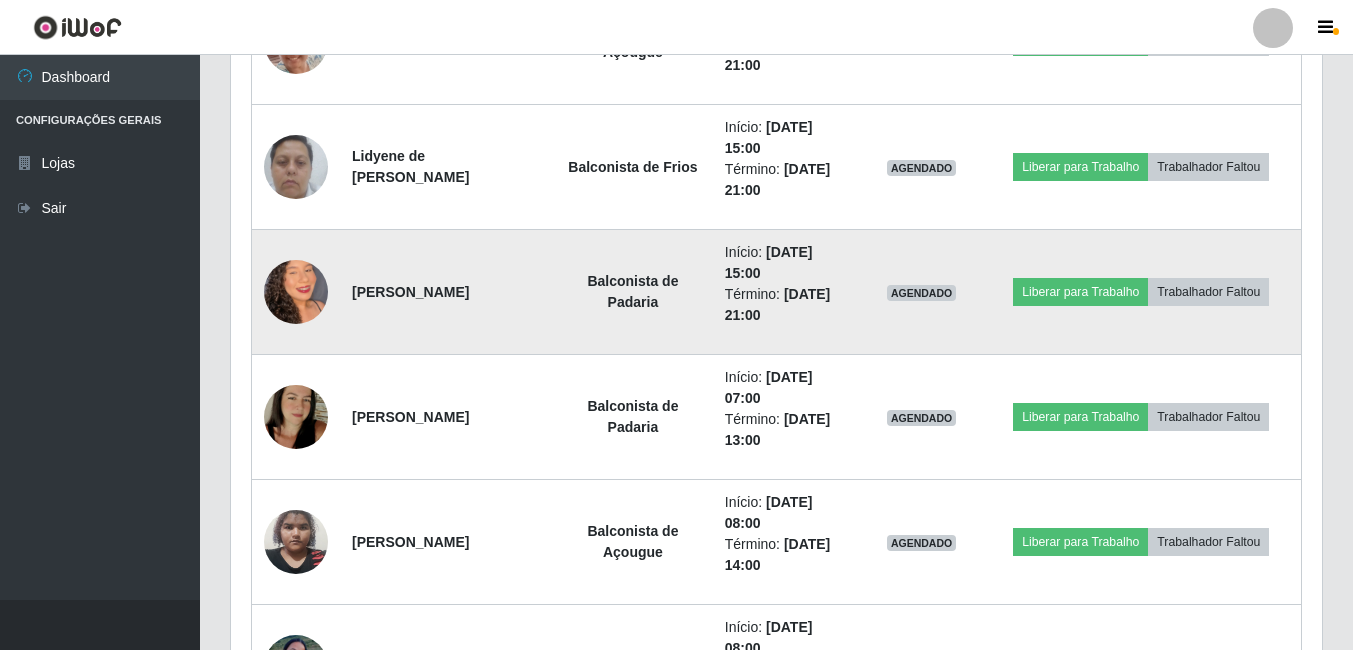 click at bounding box center (296, 292) 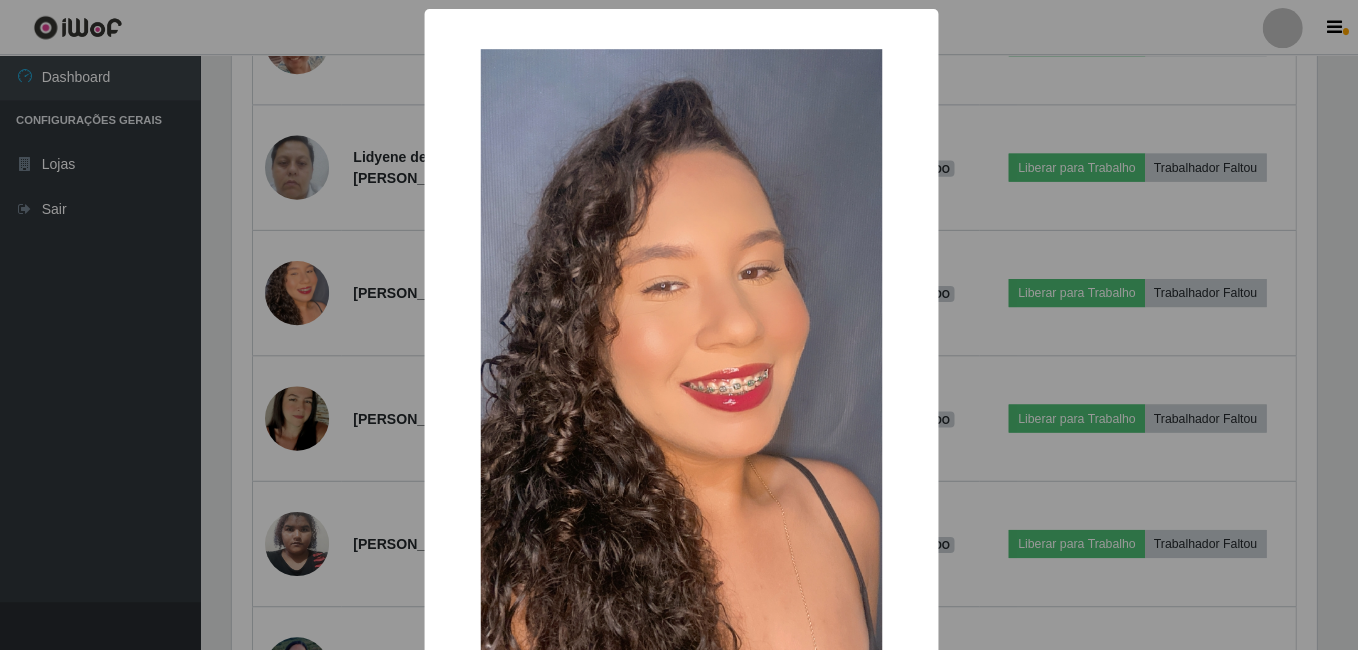 scroll, scrollTop: 999585, scrollLeft: 998919, axis: both 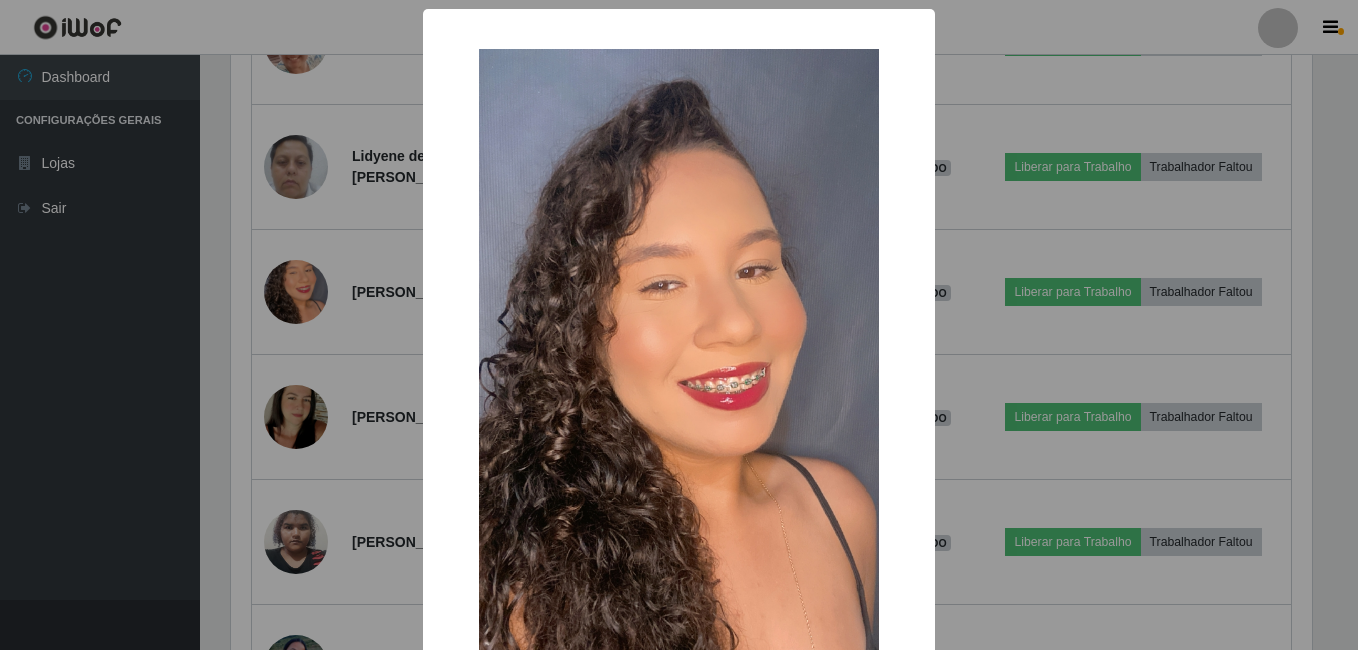 click on "× OK Cancel" at bounding box center [679, 325] 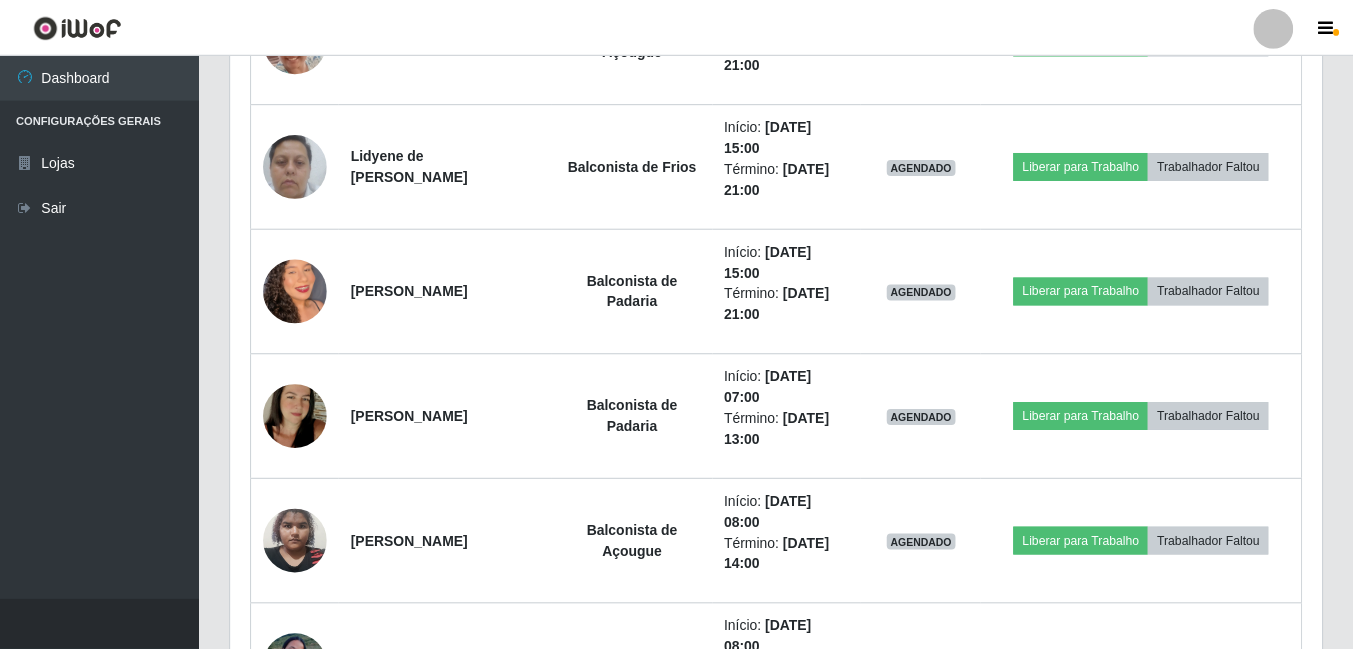 scroll, scrollTop: 999585, scrollLeft: 998909, axis: both 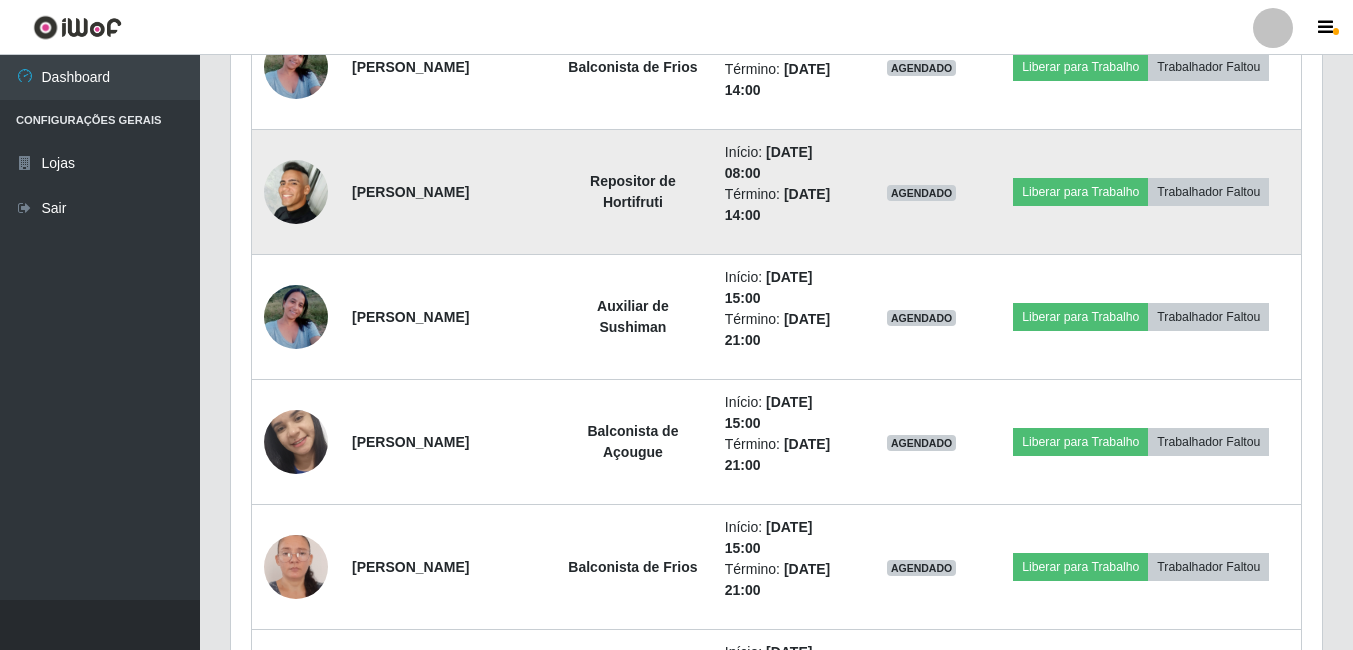 click at bounding box center (296, 192) 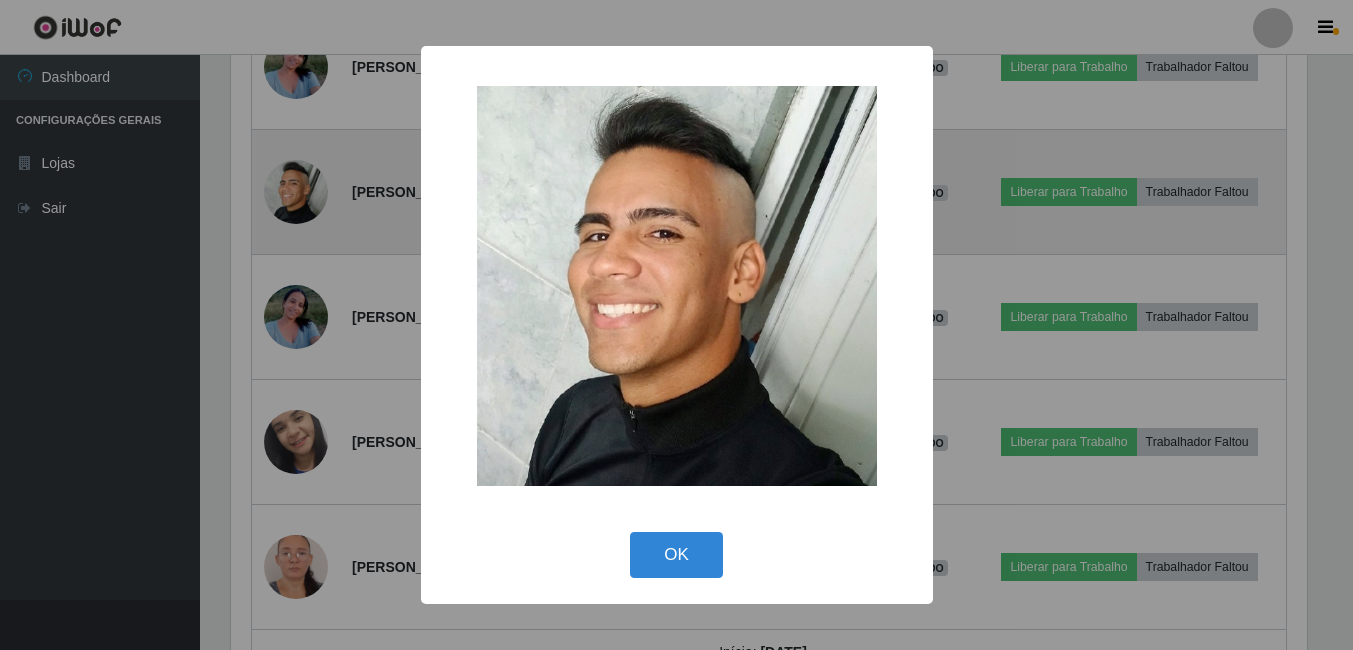 scroll, scrollTop: 999585, scrollLeft: 998919, axis: both 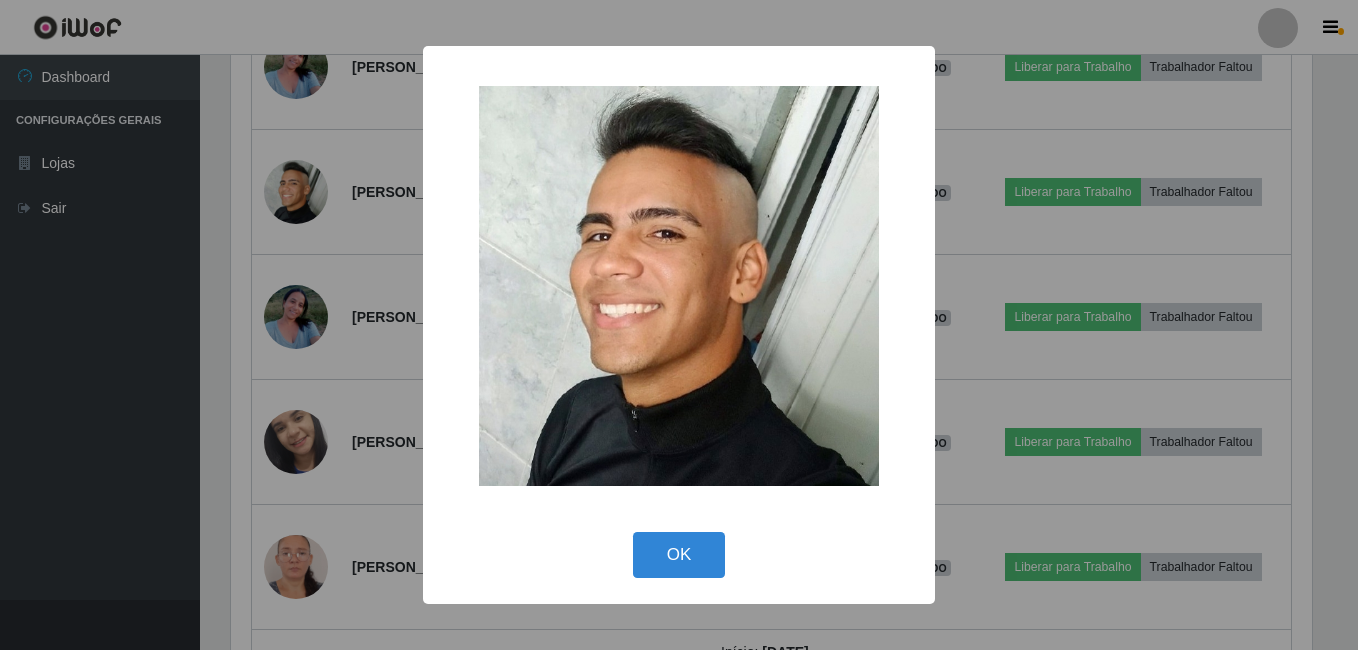 click on "× OK Cancel" at bounding box center (679, 325) 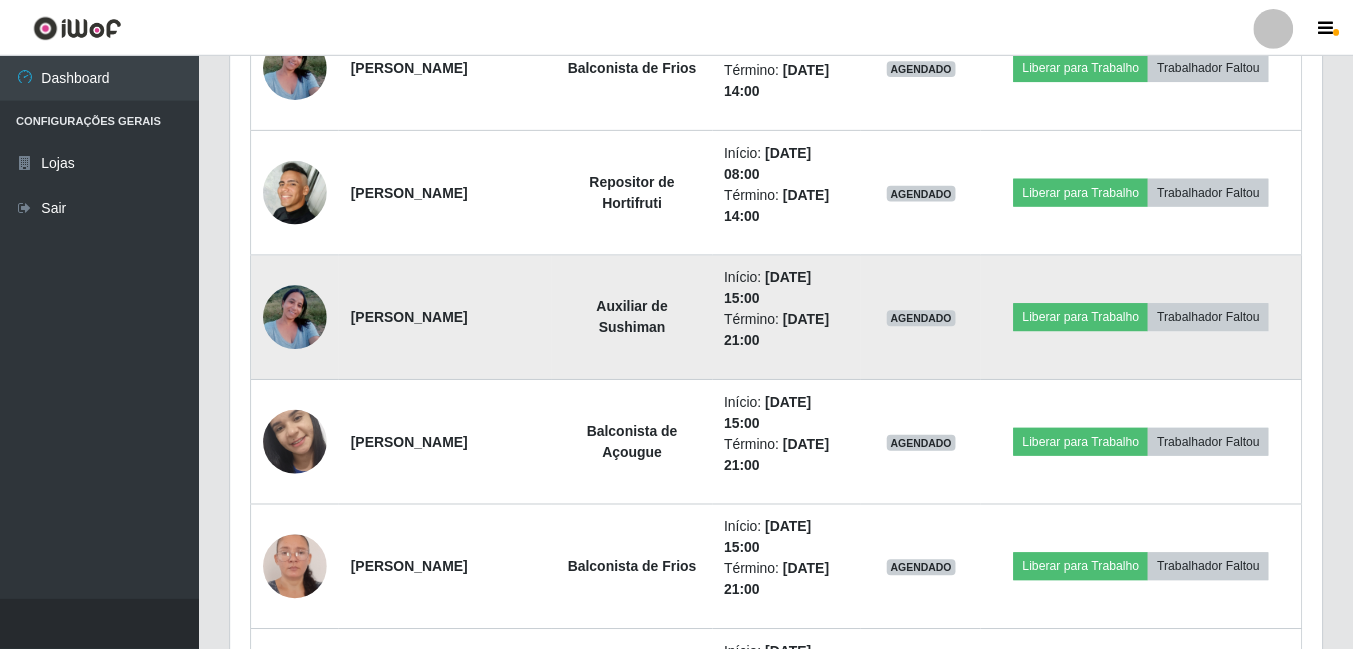 scroll, scrollTop: 999585, scrollLeft: 998909, axis: both 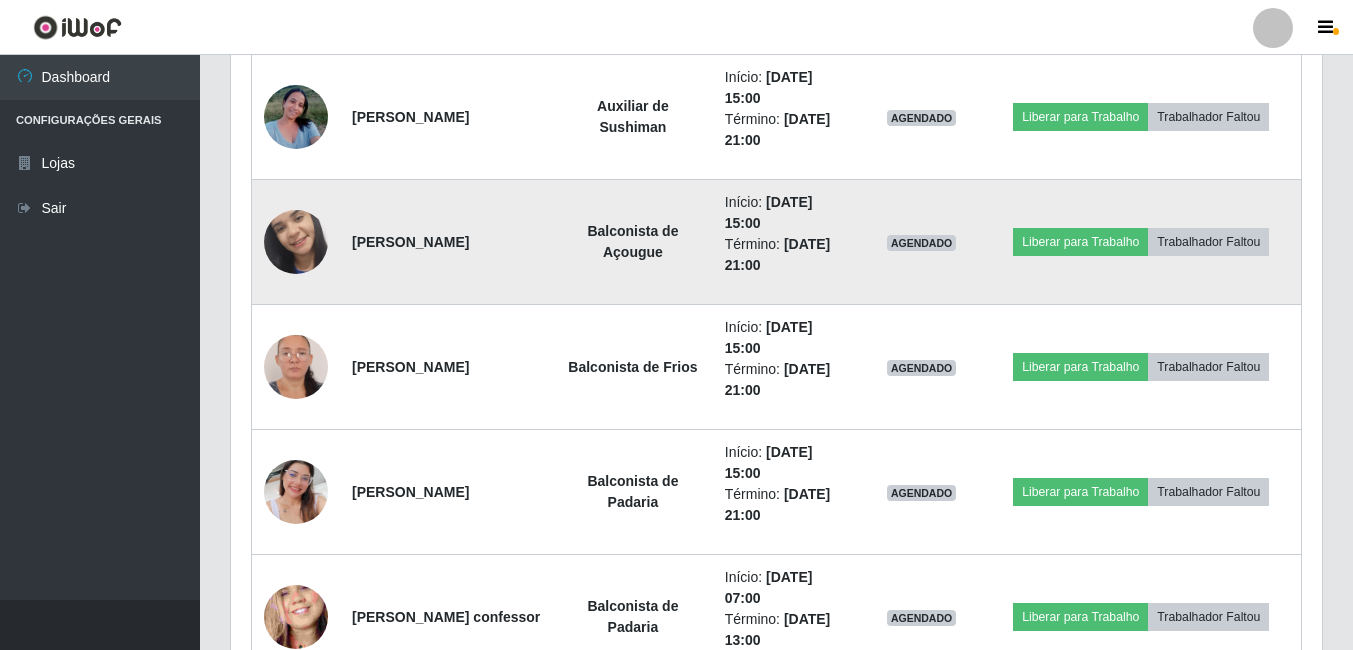 click at bounding box center [296, 242] 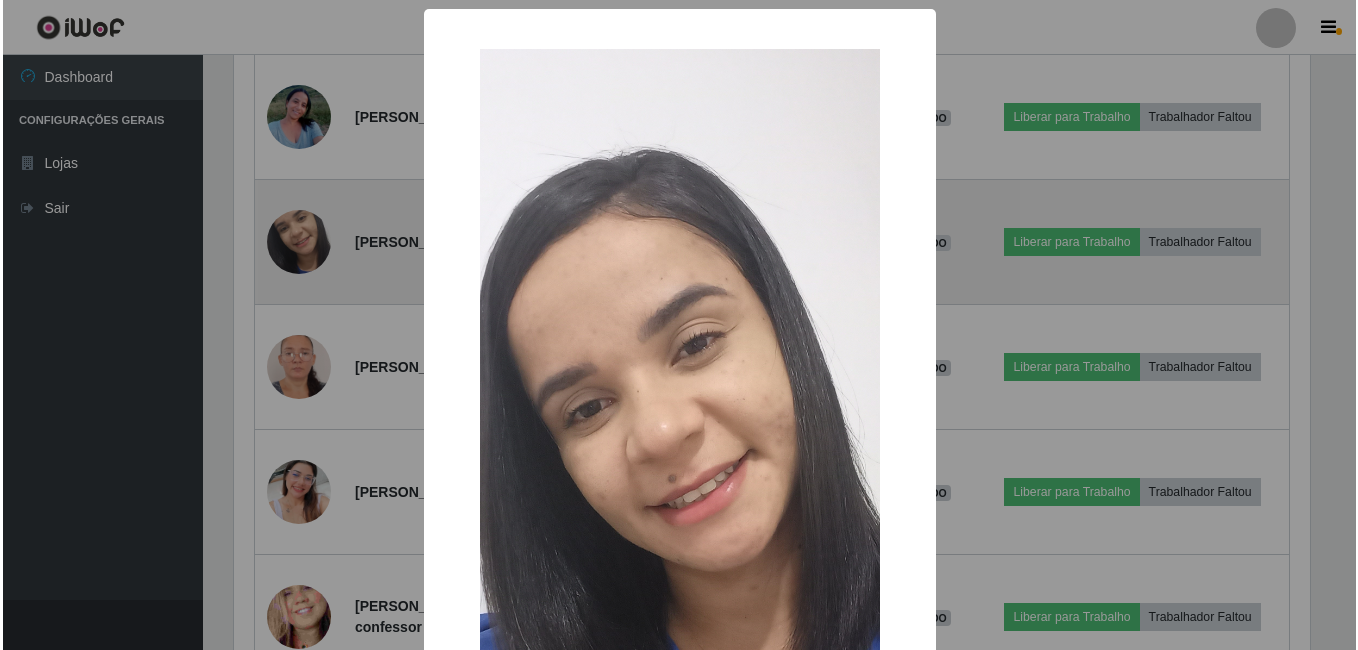 scroll, scrollTop: 999585, scrollLeft: 998919, axis: both 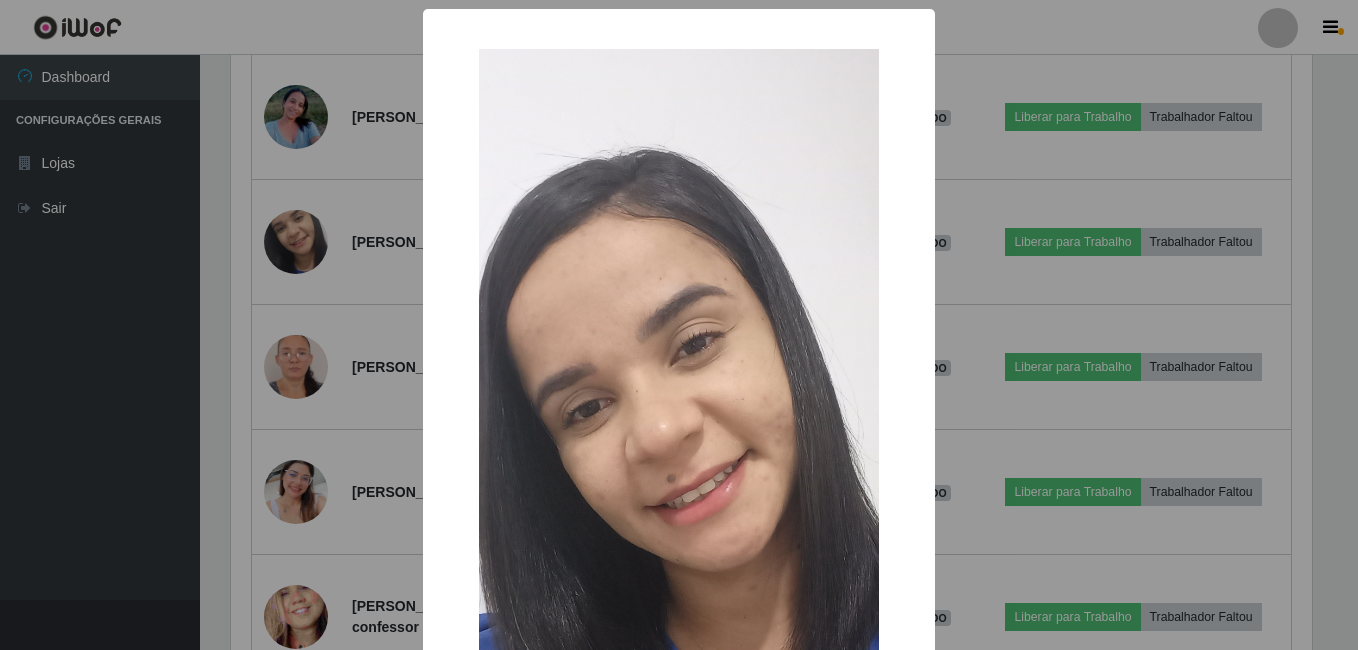 click on "× OK Cancel" at bounding box center [679, 325] 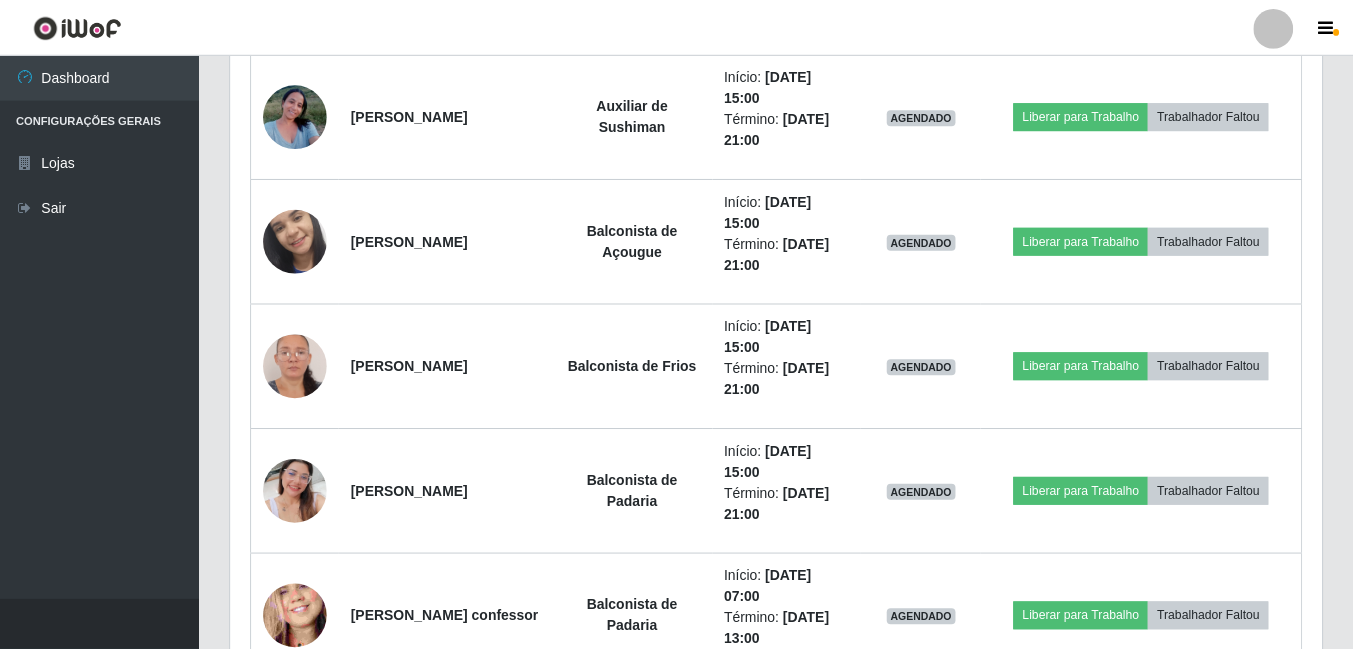 scroll, scrollTop: 999585, scrollLeft: 998909, axis: both 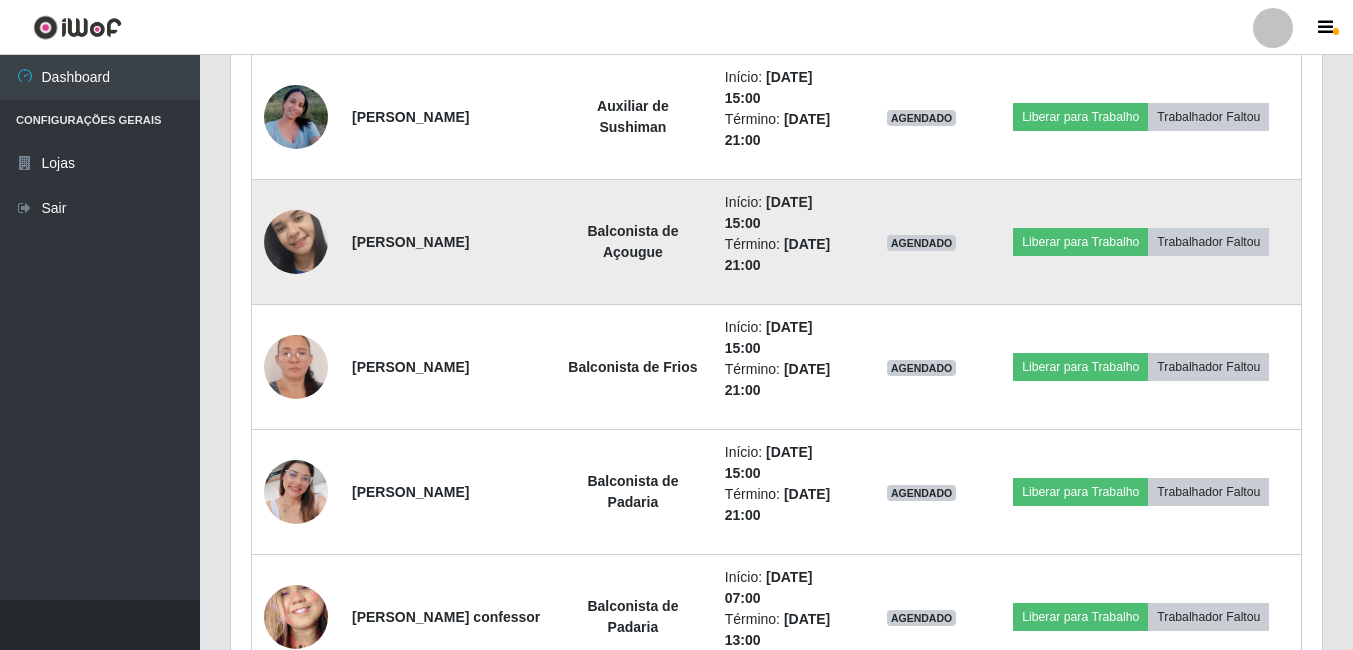 click at bounding box center [296, 242] 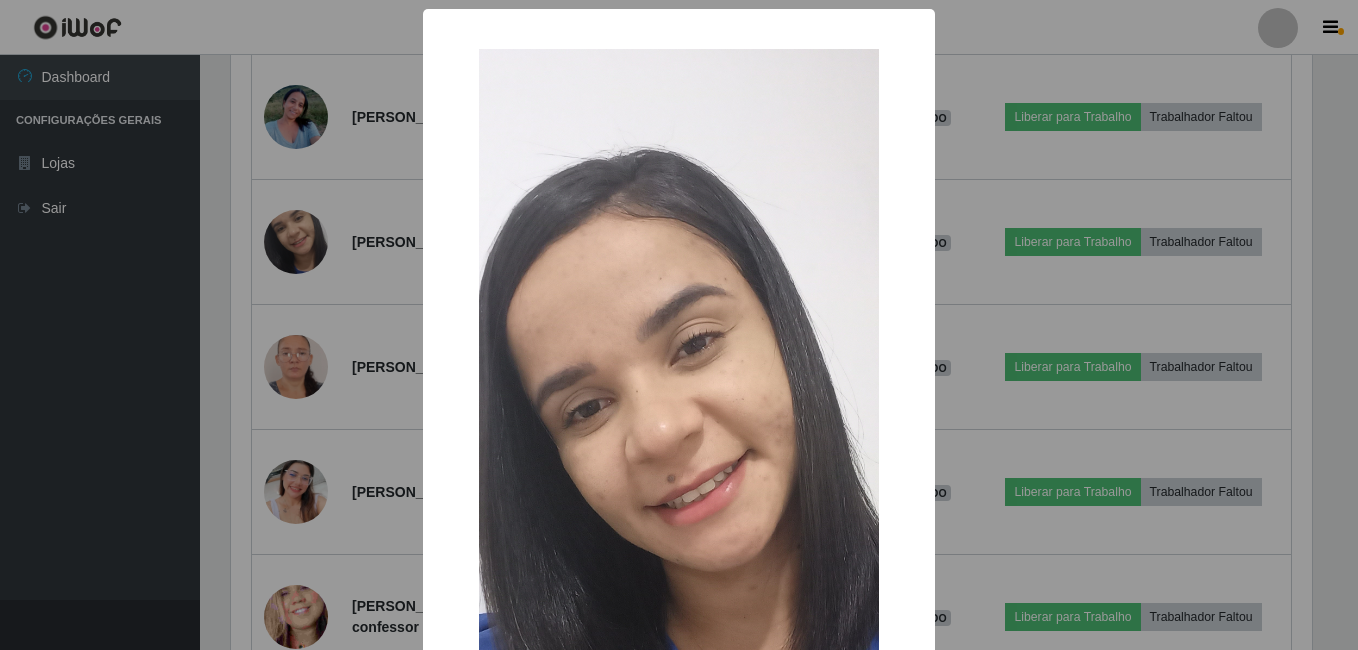 scroll, scrollTop: 999585, scrollLeft: 998919, axis: both 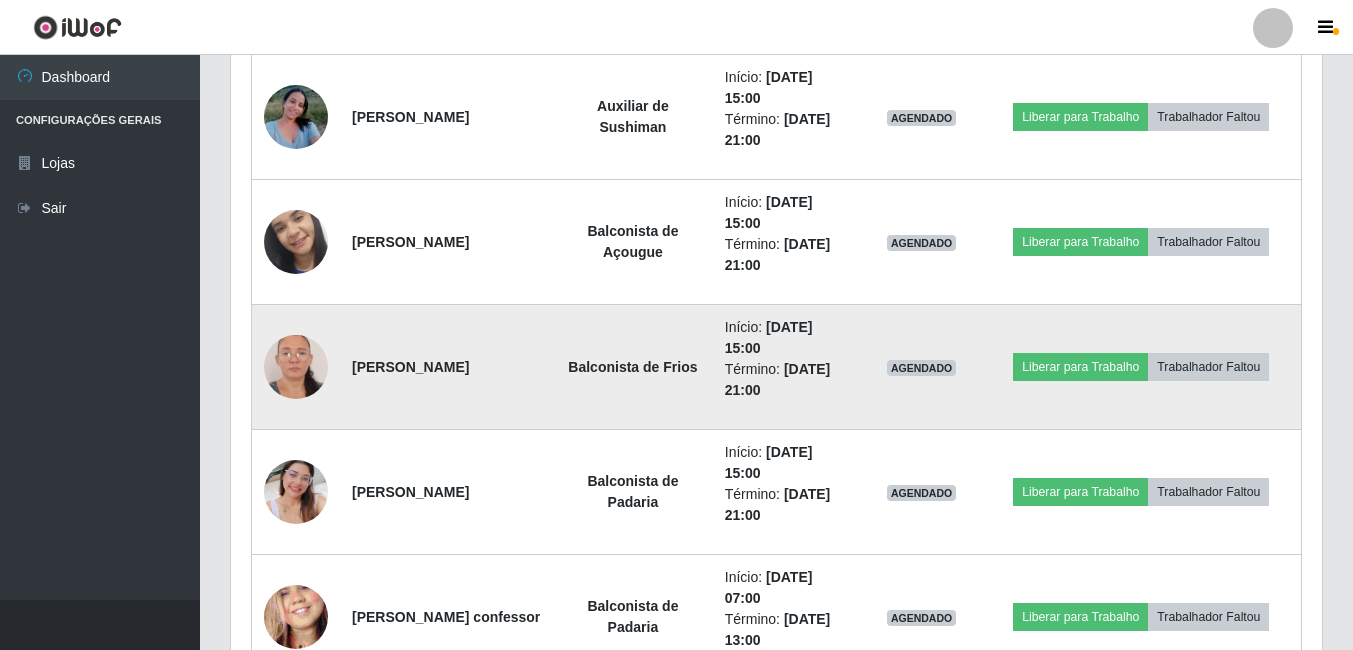 click at bounding box center [296, 367] 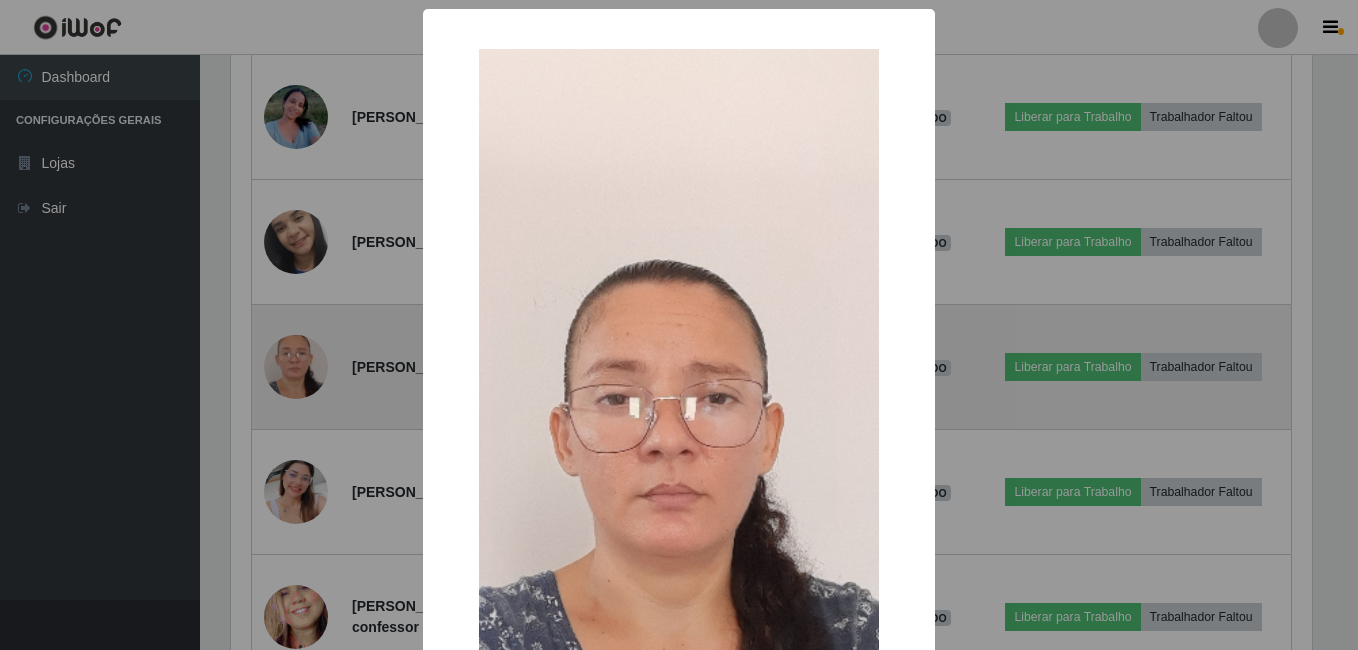 scroll 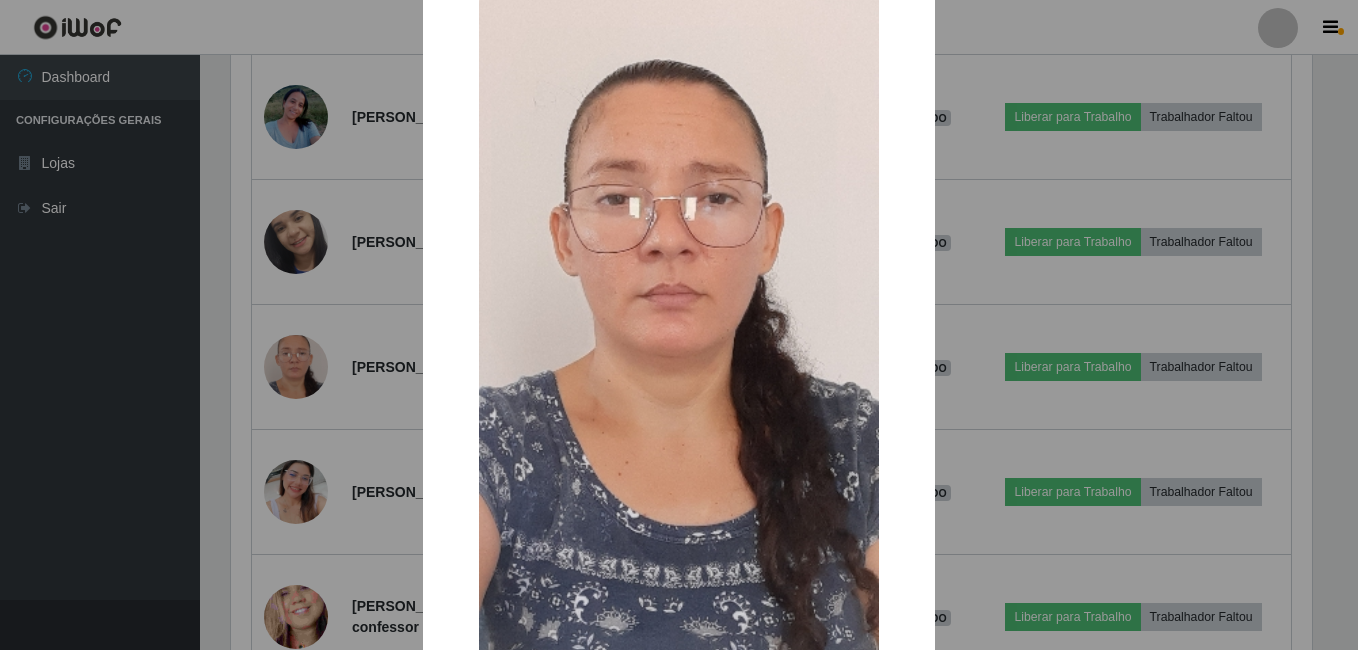 drag, startPoint x: 237, startPoint y: 375, endPoint x: 252, endPoint y: 360, distance: 21.213203 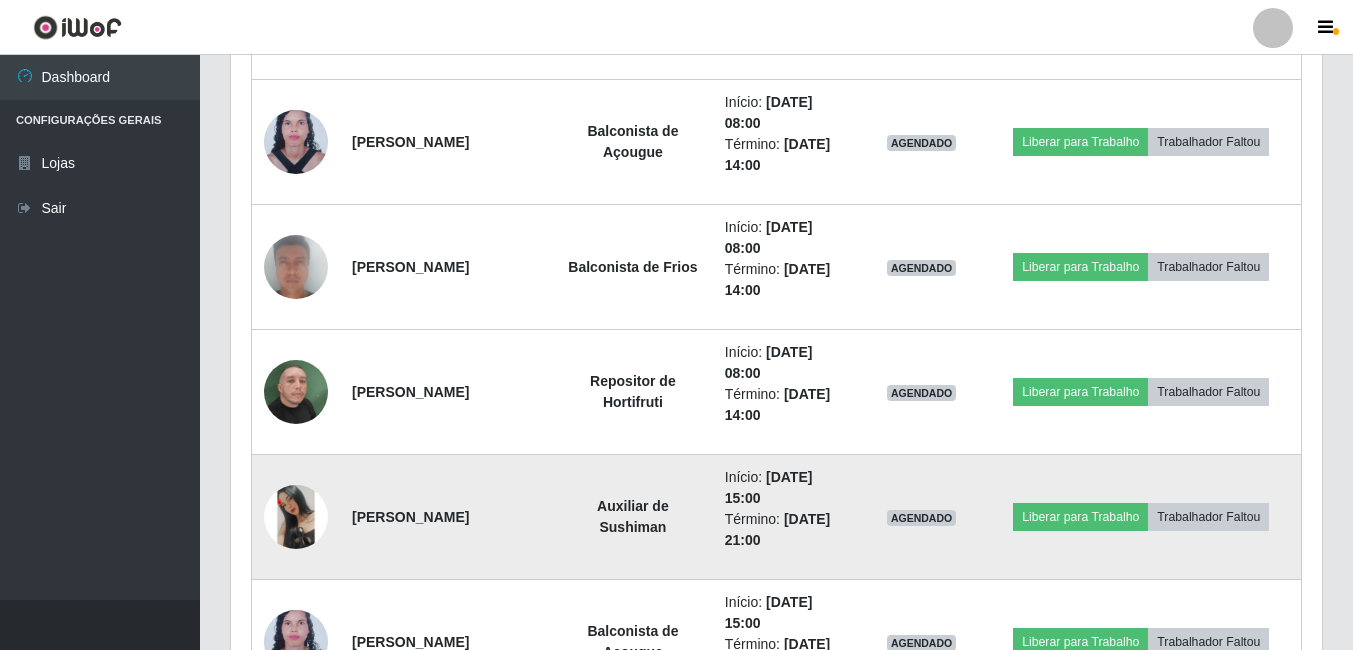 click at bounding box center [296, 517] 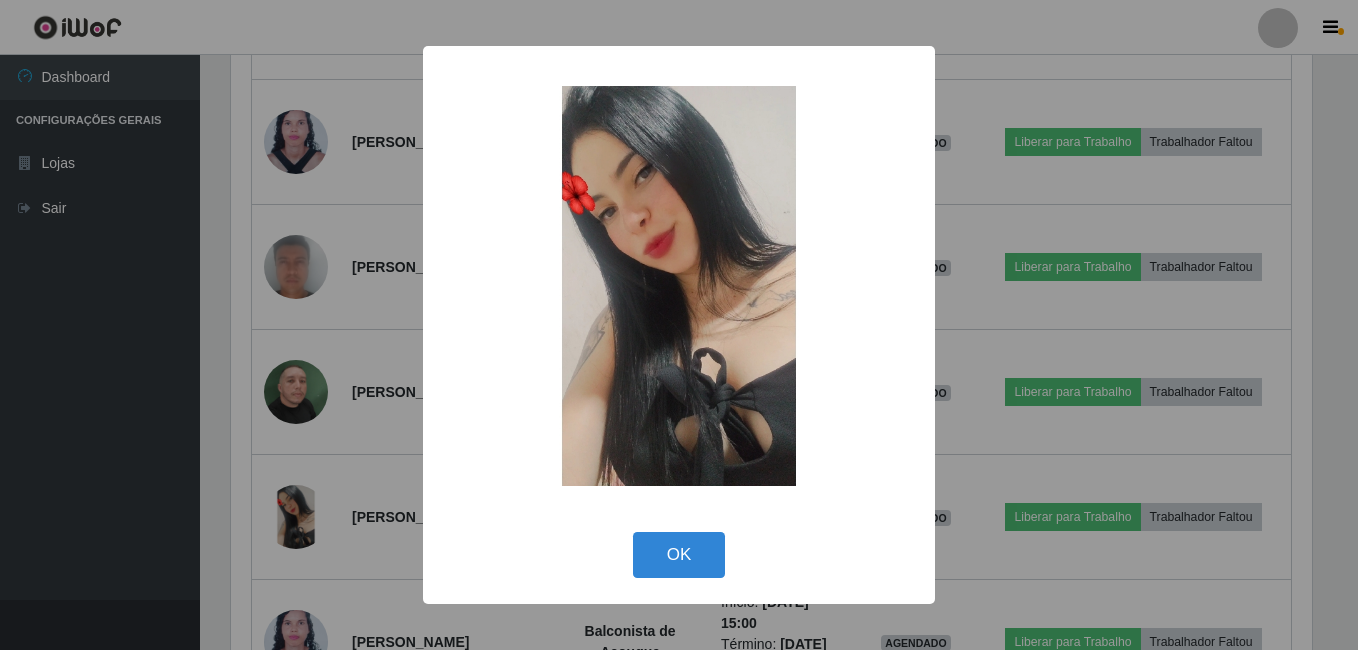 drag, startPoint x: 199, startPoint y: 448, endPoint x: 227, endPoint y: 425, distance: 36.23534 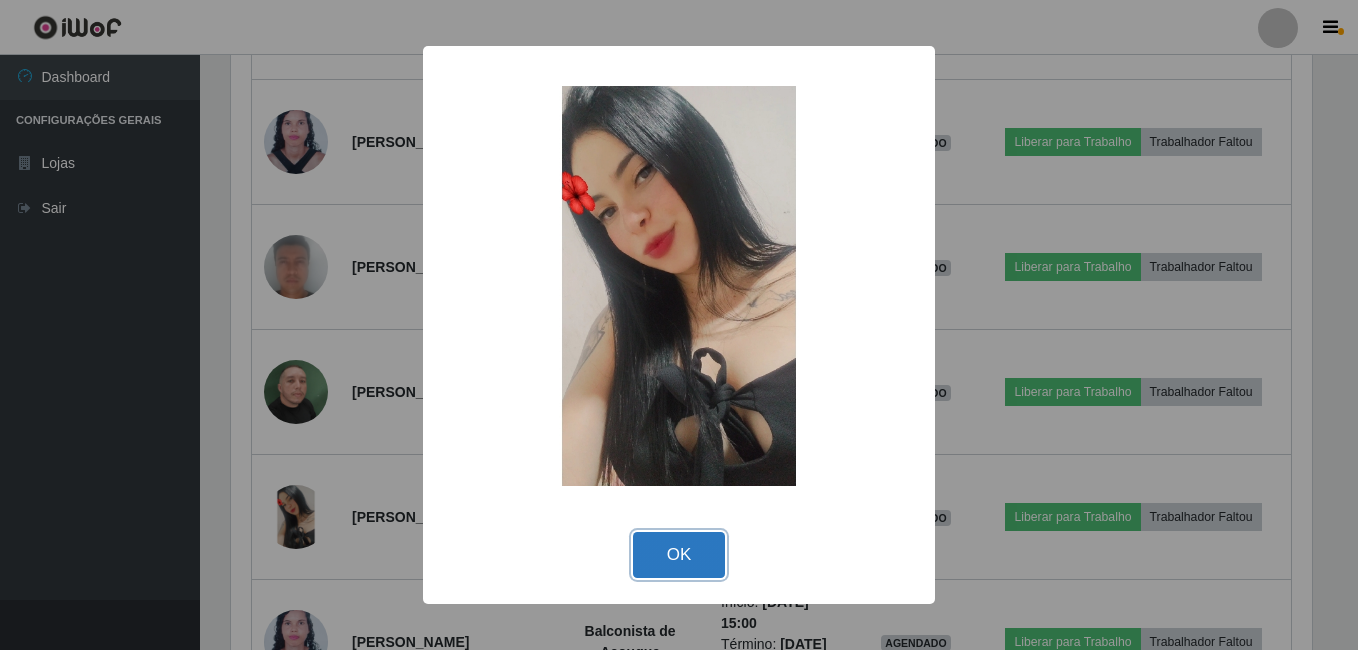 click on "OK" at bounding box center (679, 555) 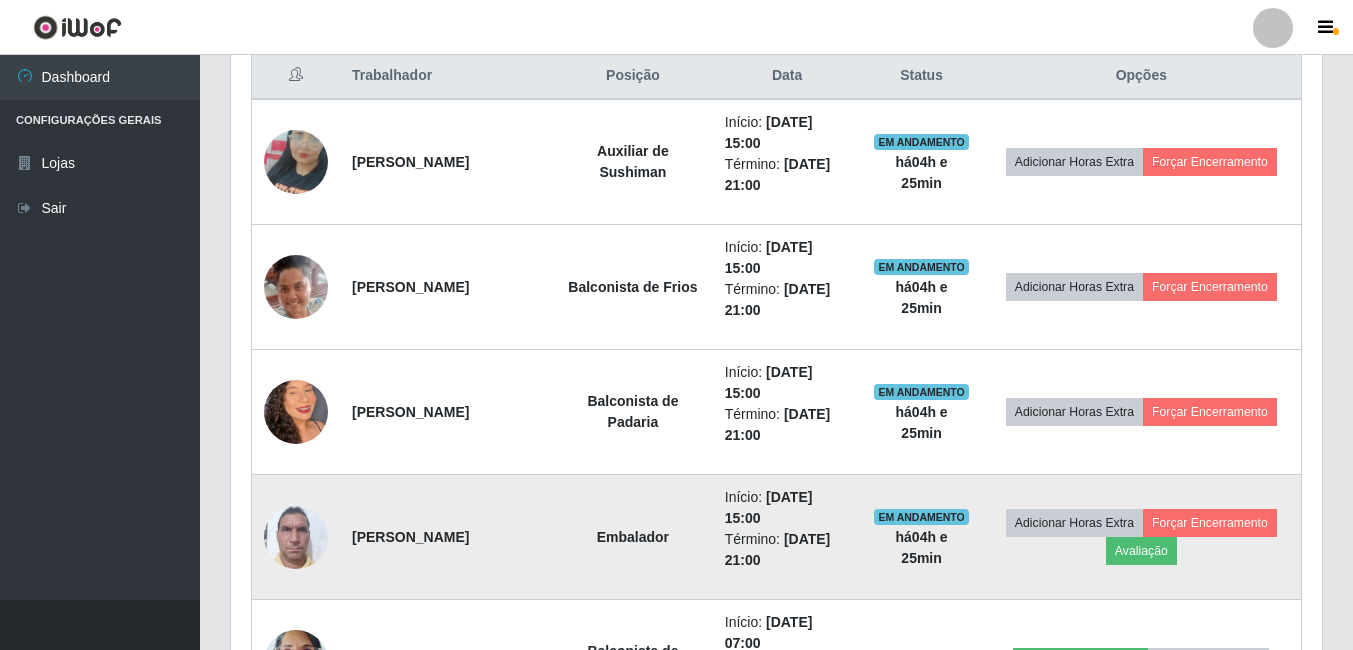 scroll, scrollTop: 1000, scrollLeft: 0, axis: vertical 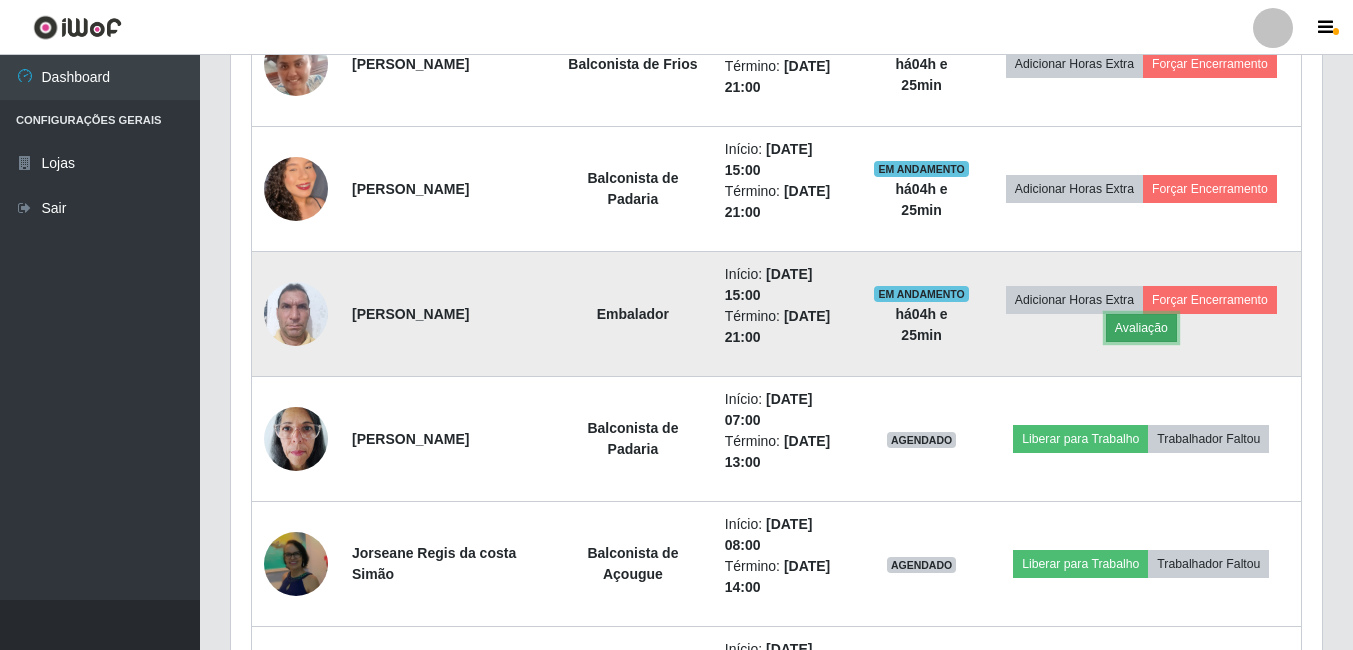 click on "Avaliação" at bounding box center [1141, 328] 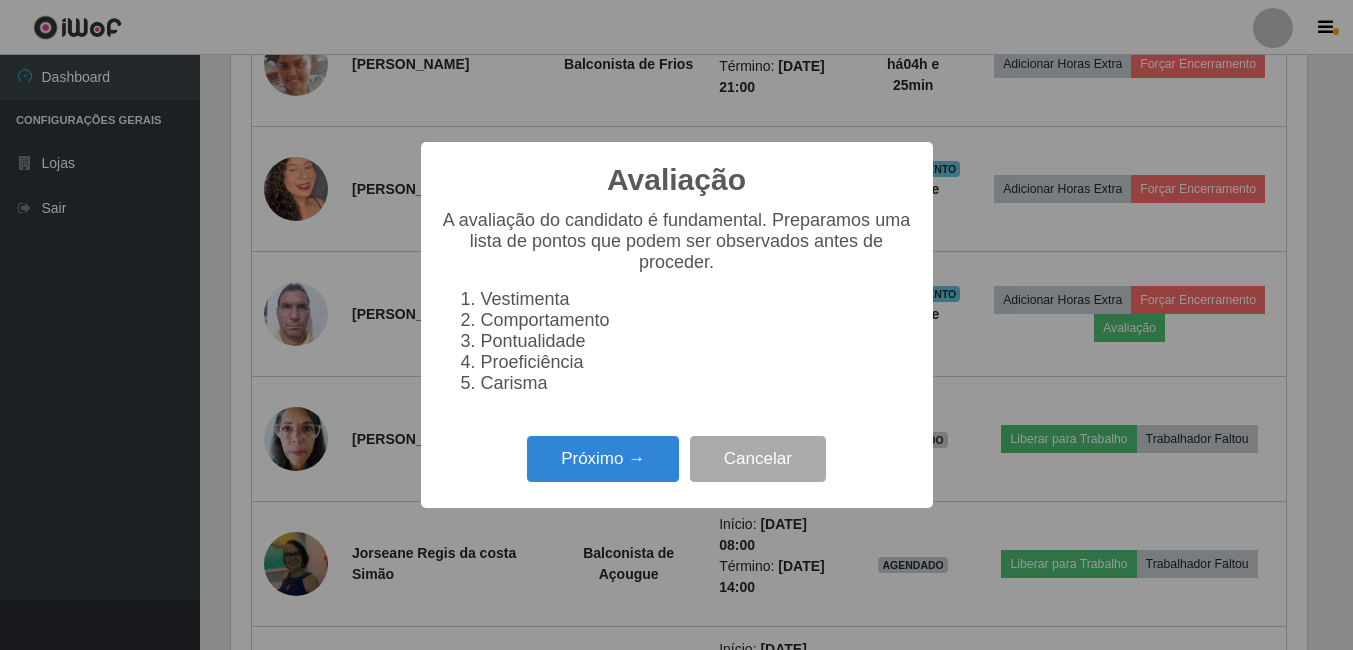 scroll, scrollTop: 999585, scrollLeft: 998919, axis: both 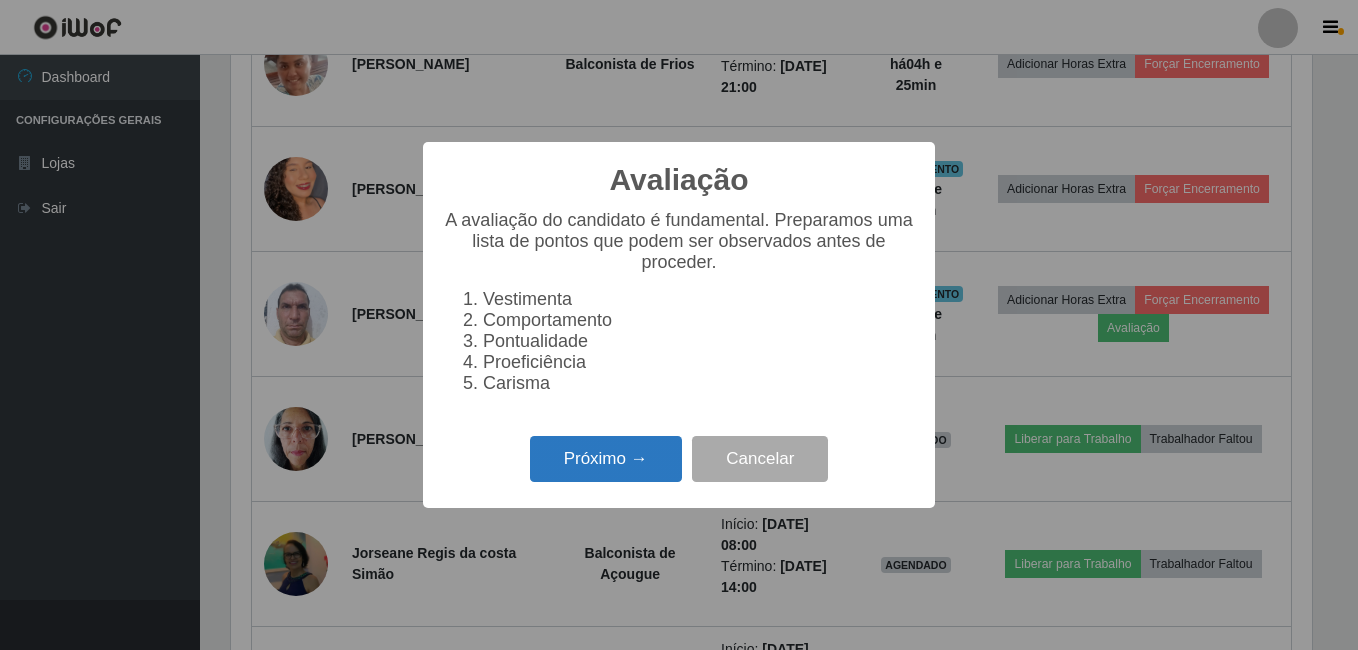 click on "Próximo →" at bounding box center (606, 459) 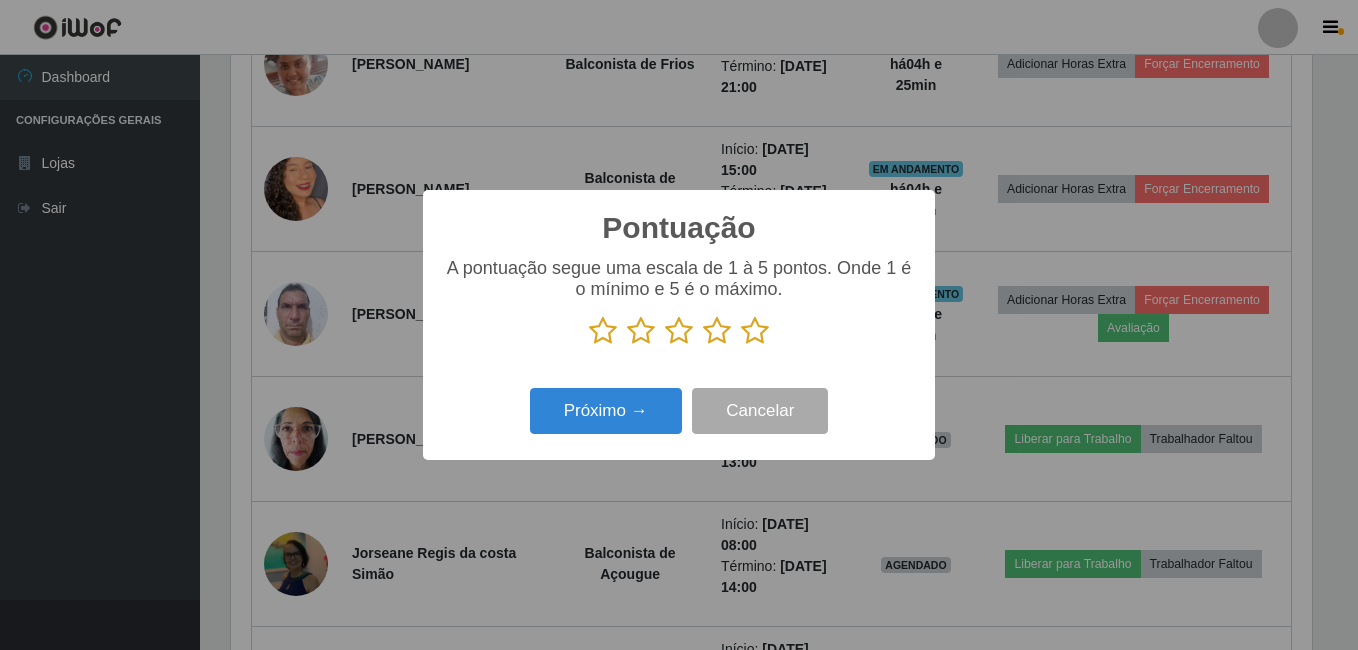 click at bounding box center [755, 331] 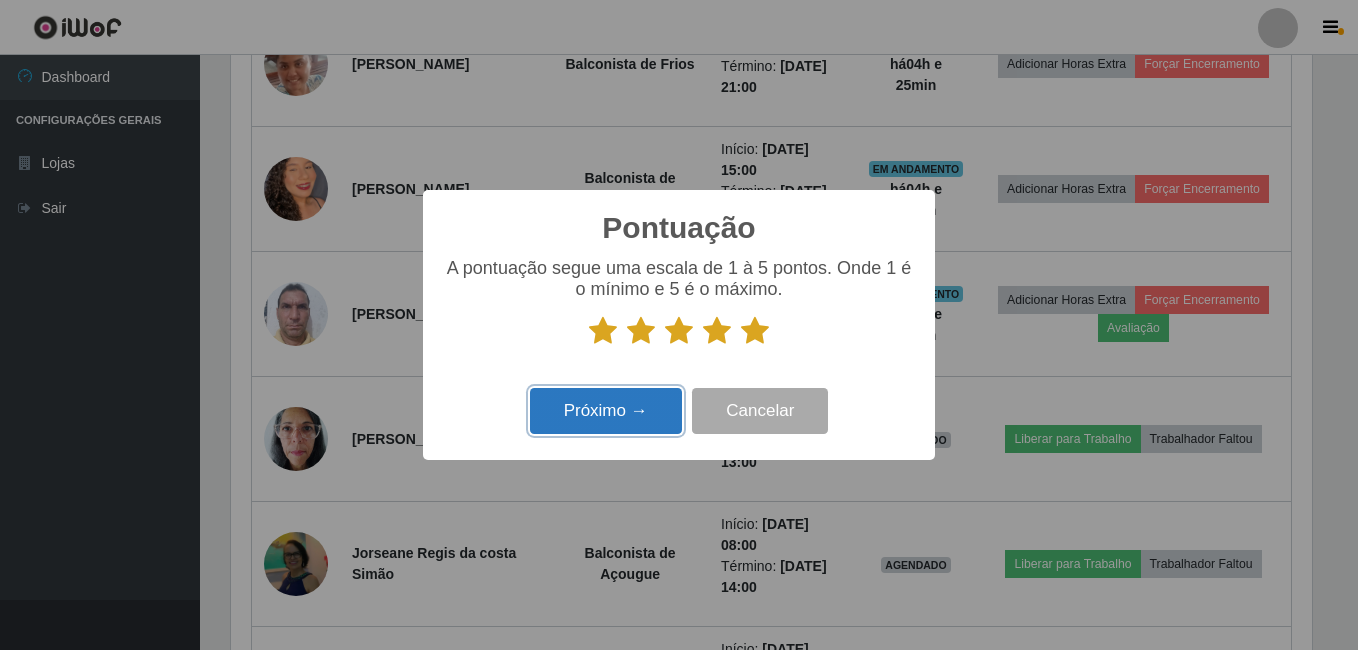 click on "Próximo →" at bounding box center (606, 411) 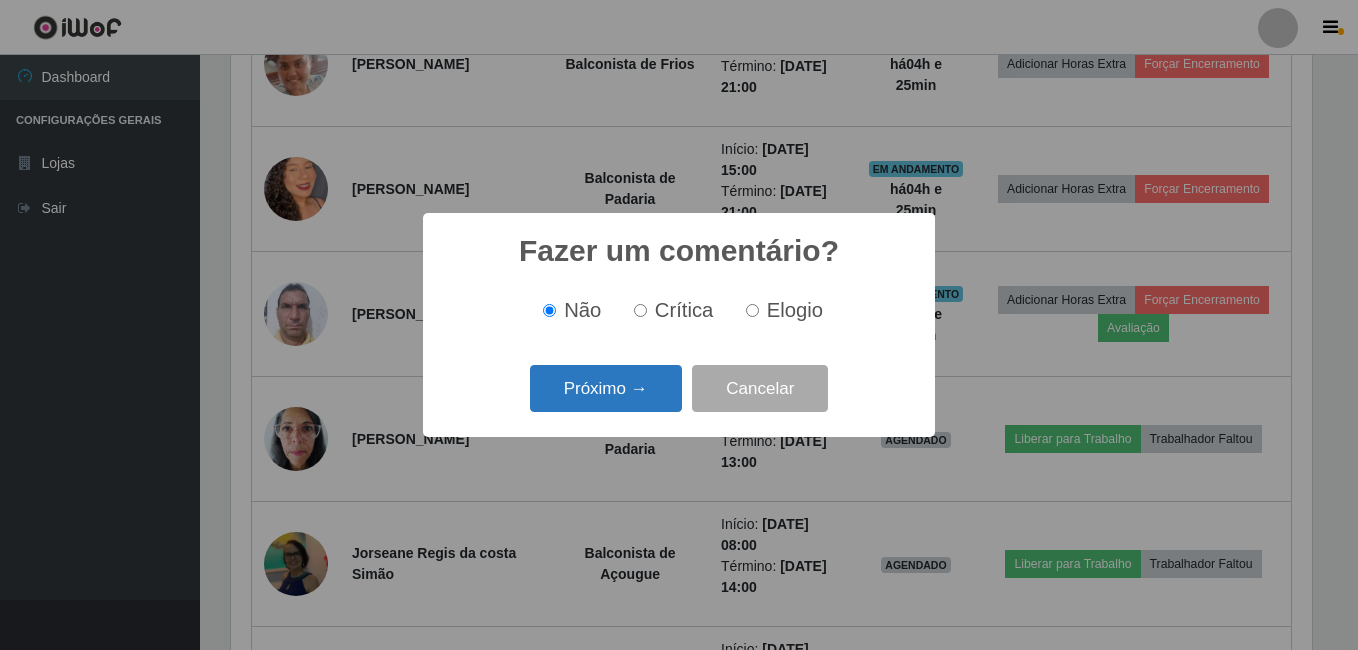 click on "Próximo →" at bounding box center (606, 388) 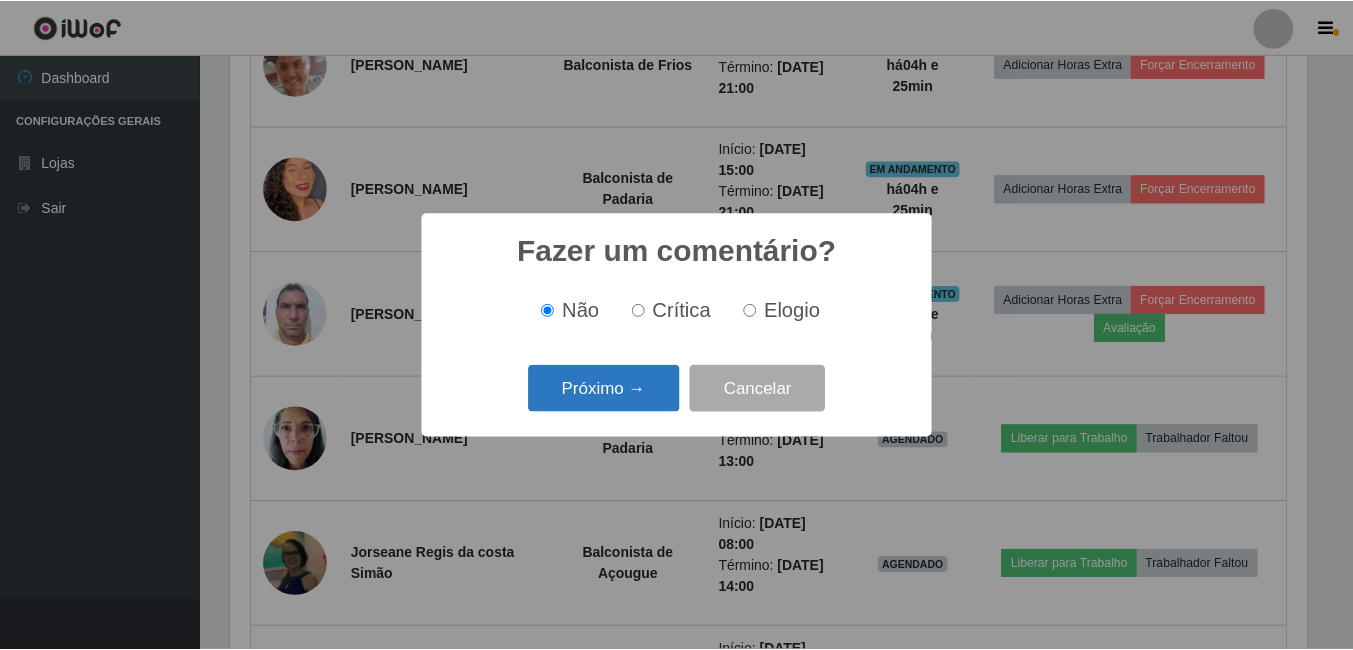 scroll, scrollTop: 999585, scrollLeft: 998919, axis: both 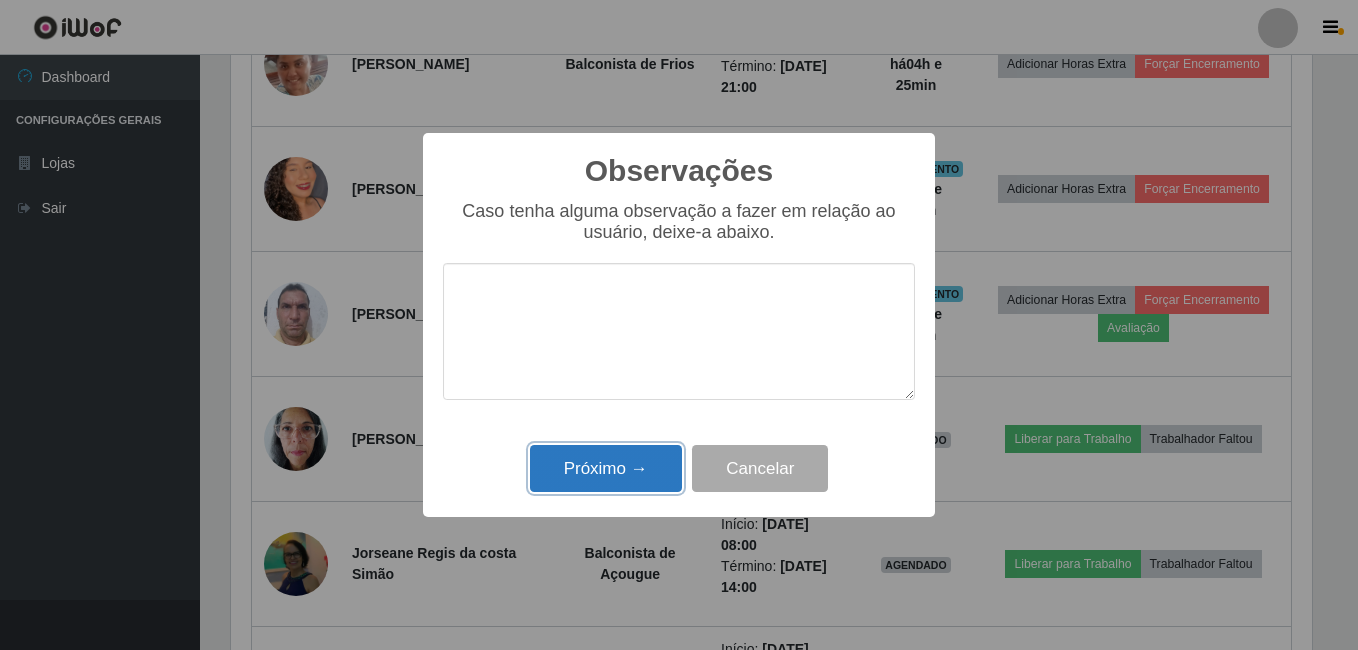 click on "Próximo →" at bounding box center (606, 468) 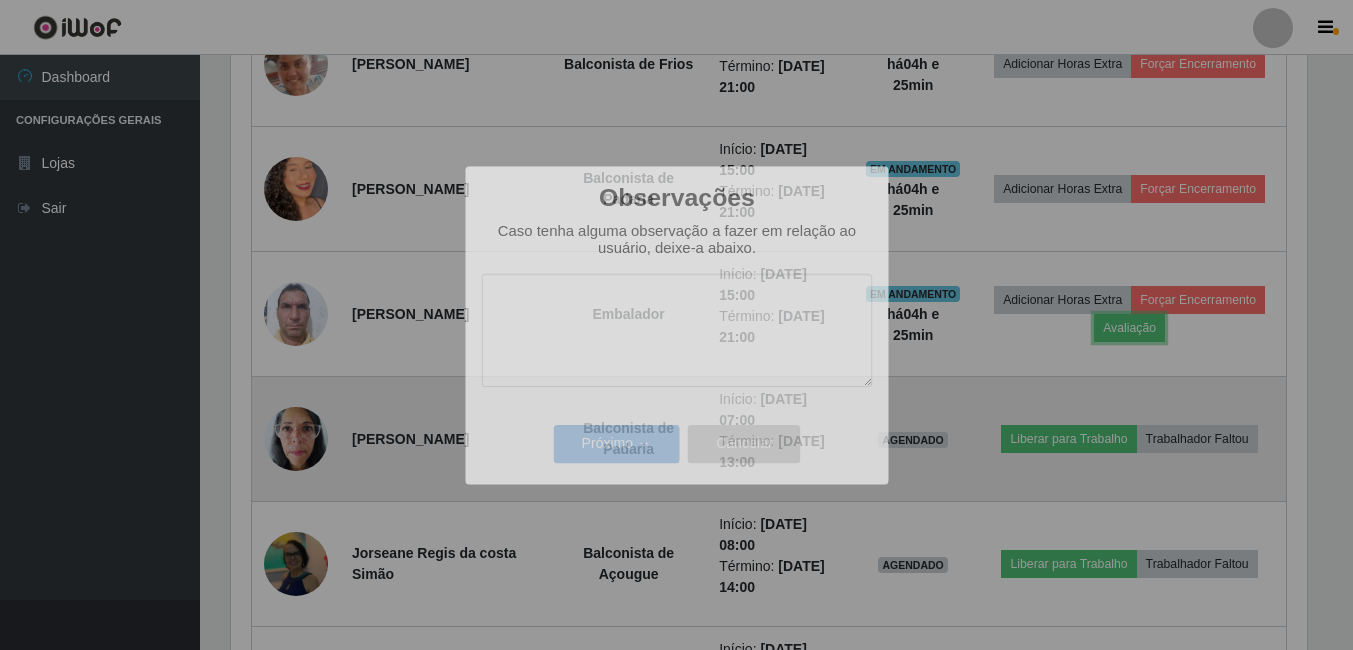 scroll, scrollTop: 999585, scrollLeft: 998909, axis: both 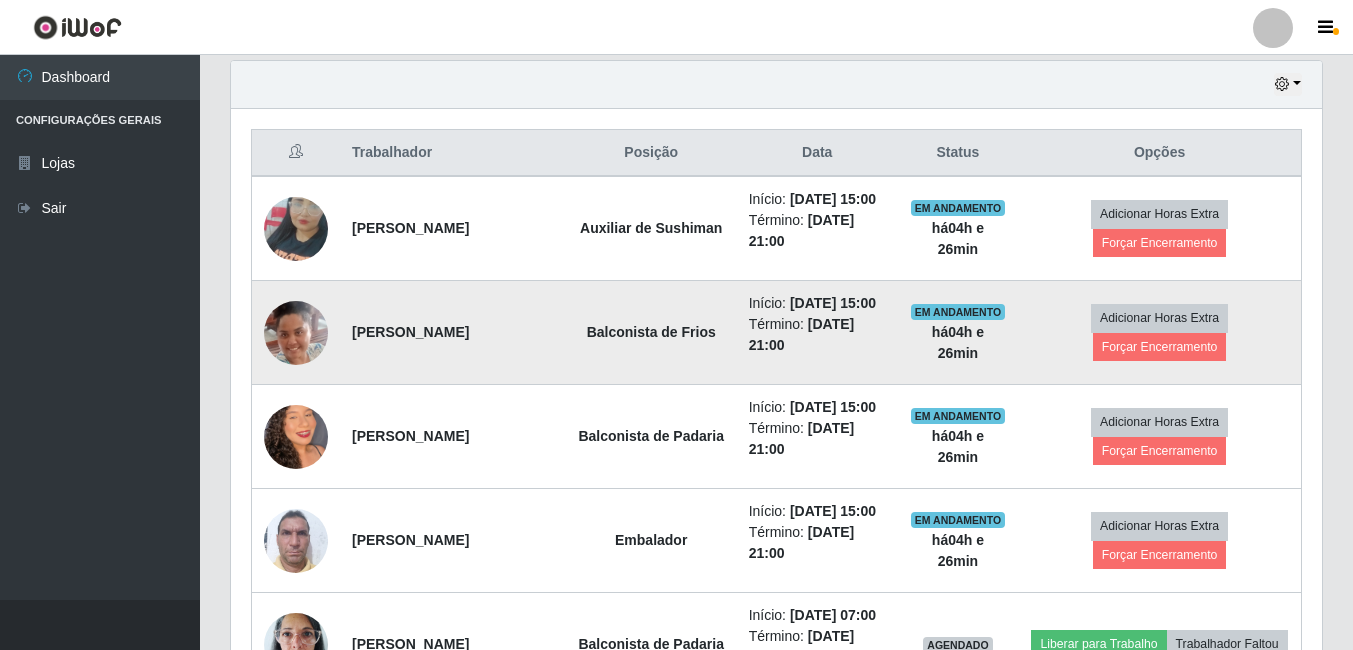 click at bounding box center (296, 332) 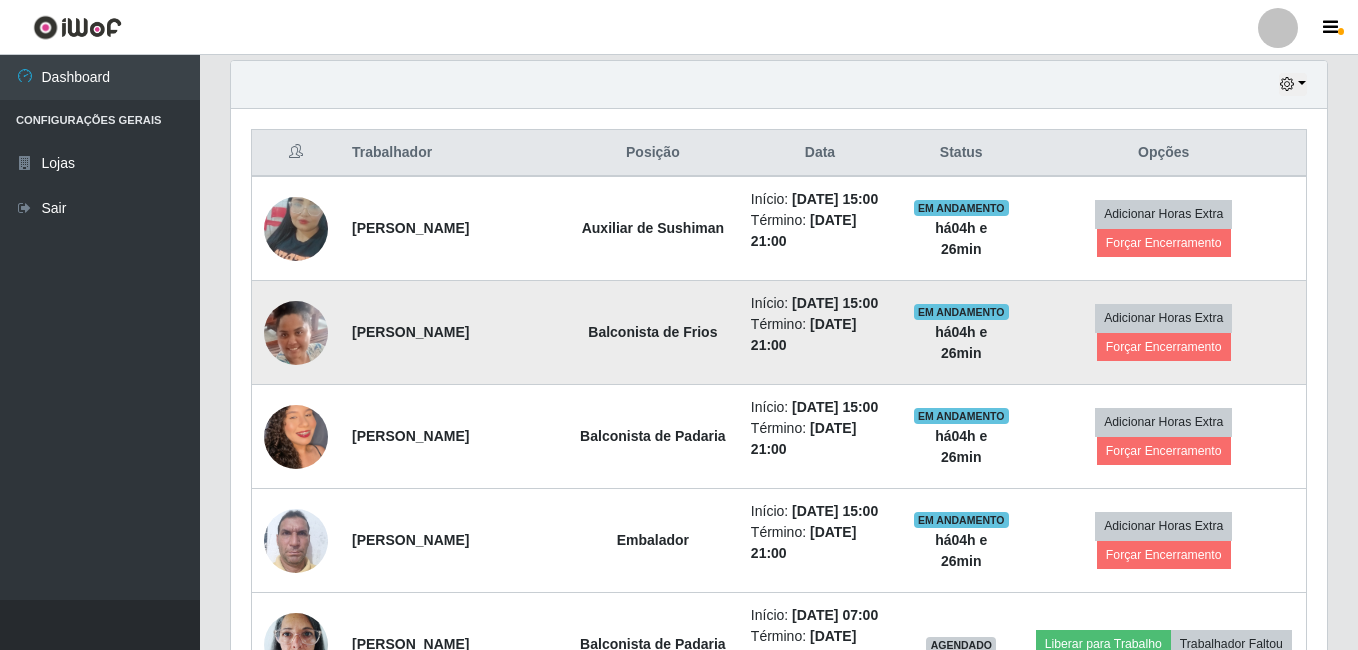 scroll, scrollTop: 999585, scrollLeft: 998919, axis: both 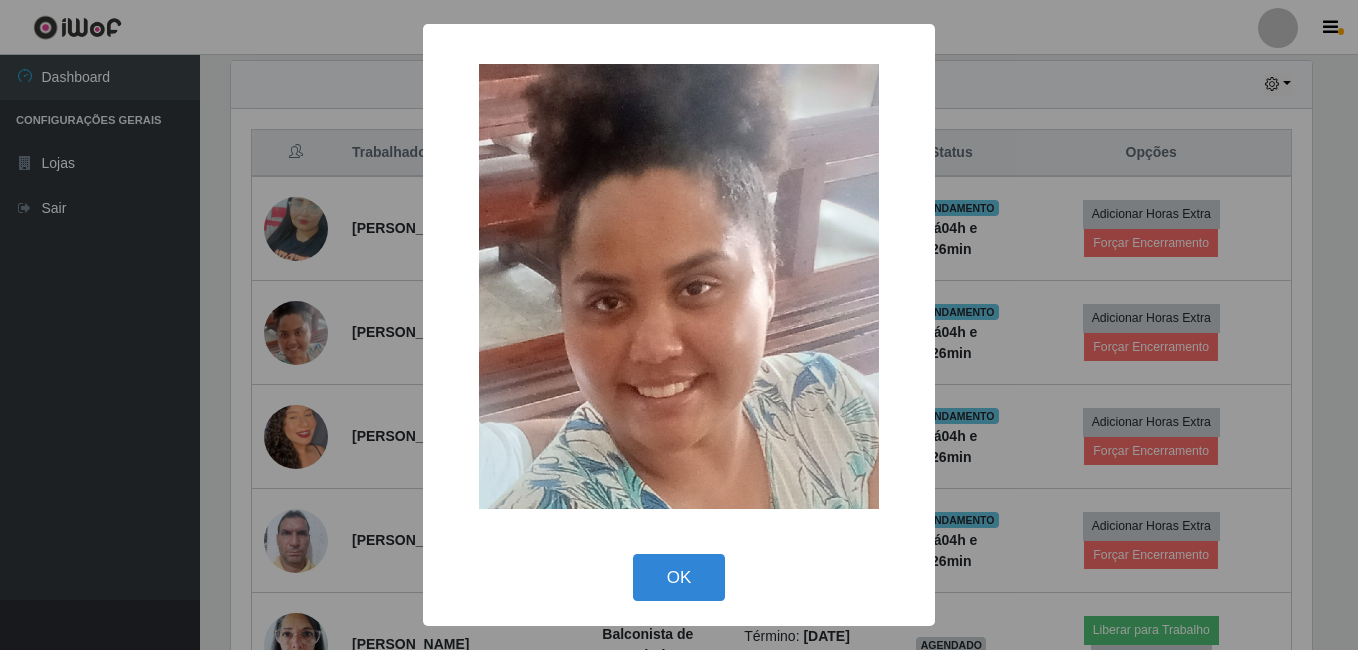 click on "× OK Cancel" at bounding box center (679, 325) 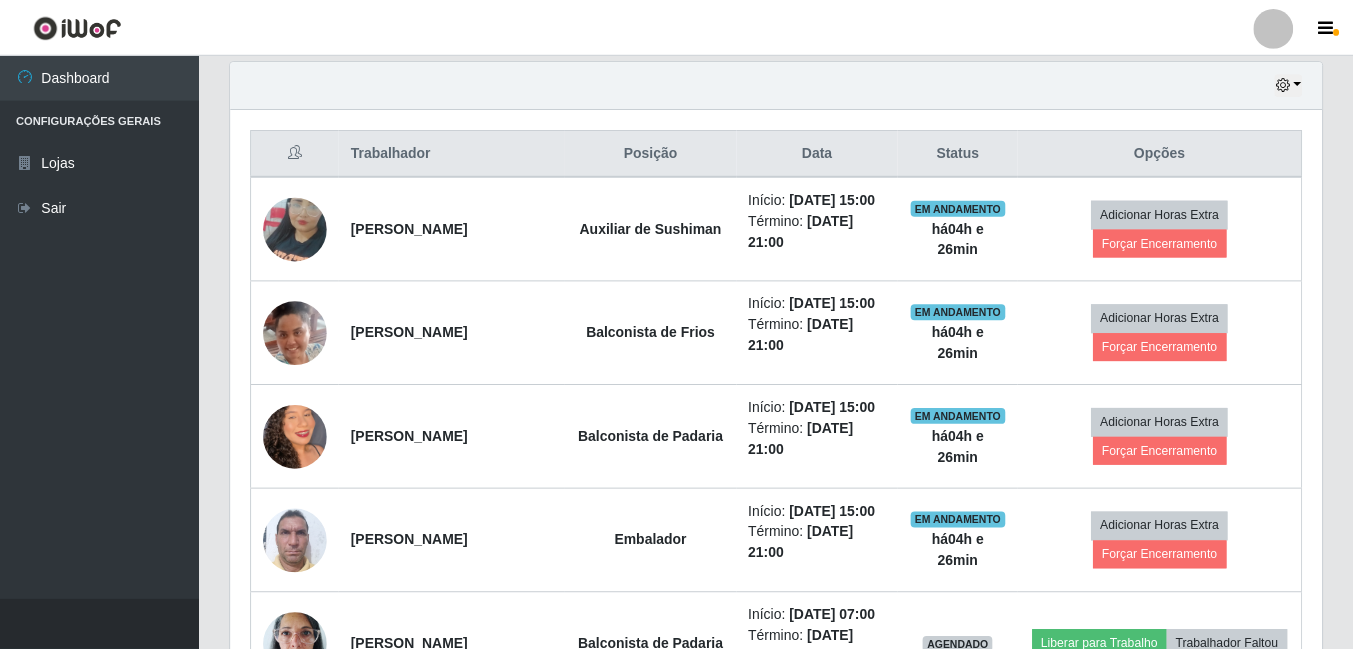 scroll, scrollTop: 999585, scrollLeft: 998909, axis: both 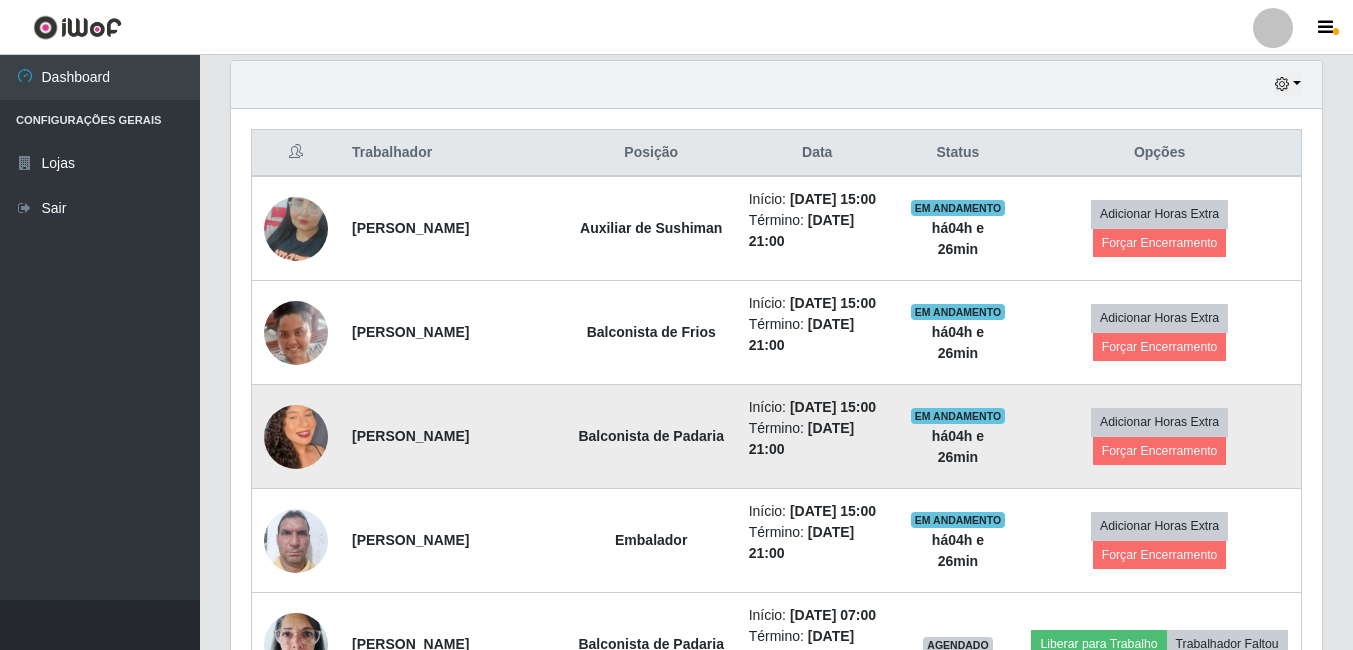 click at bounding box center [296, 437] 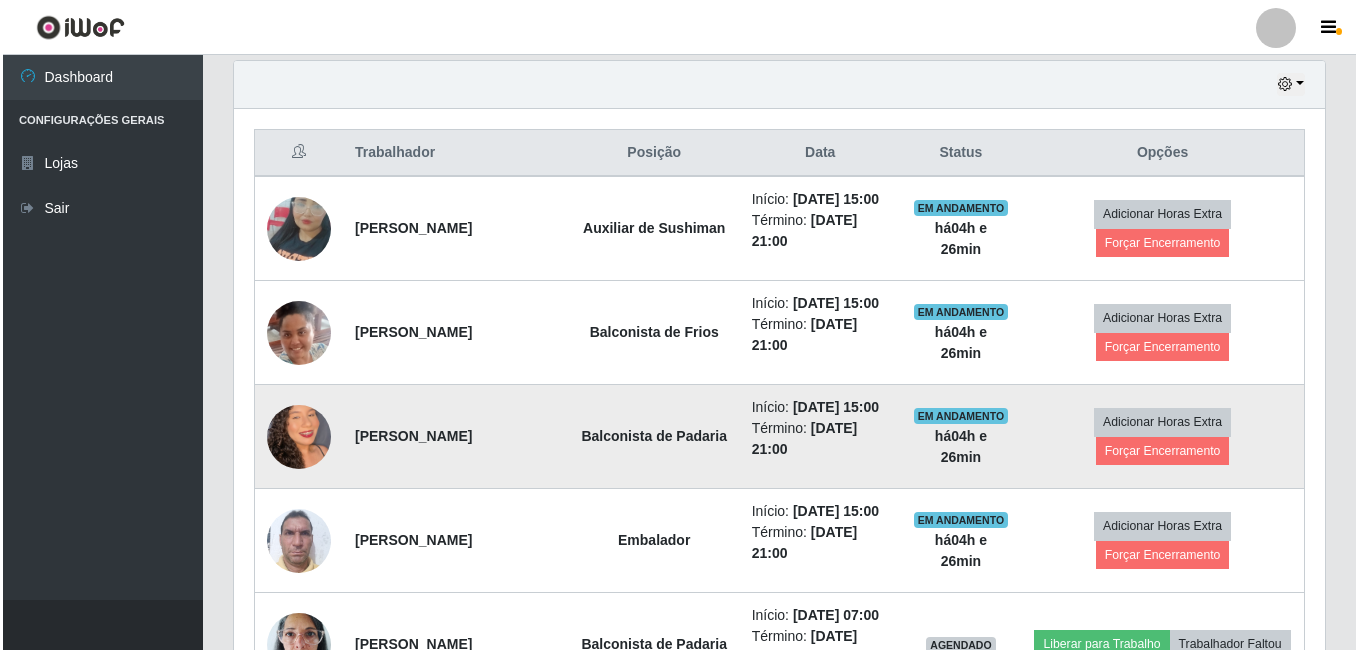 scroll, scrollTop: 415, scrollLeft: 1081, axis: both 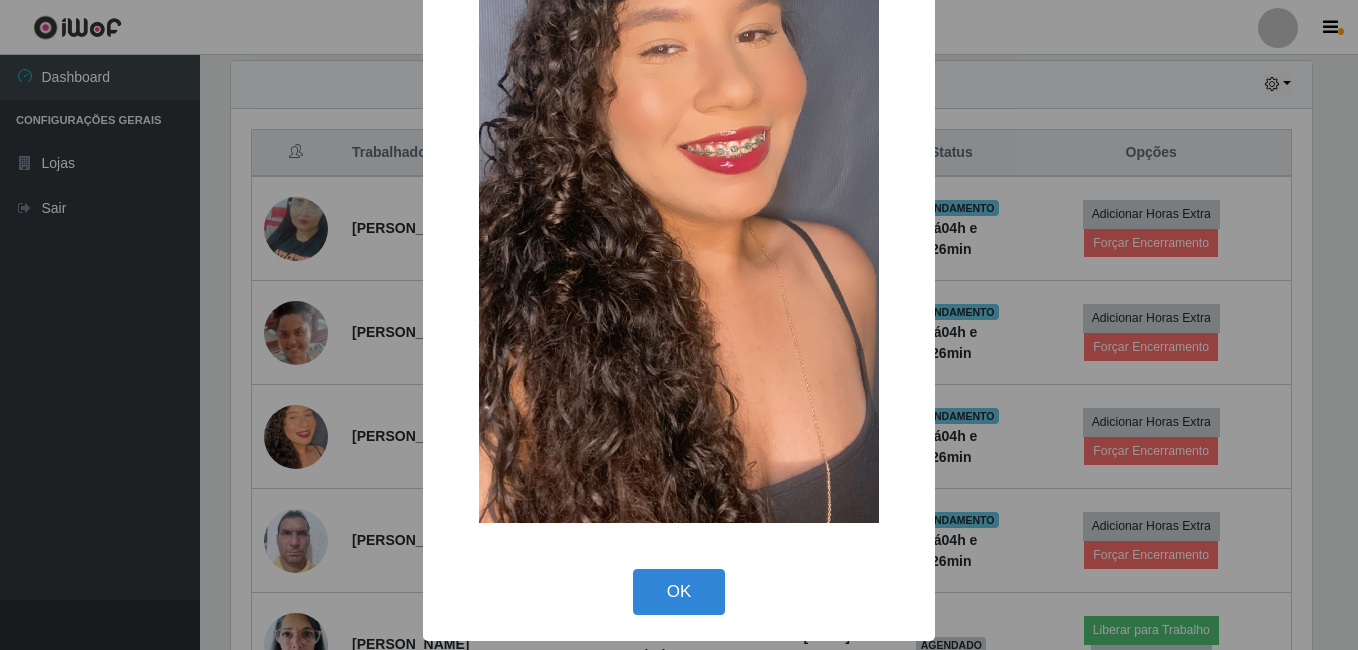 click on "× OK Cancel" at bounding box center (679, 325) 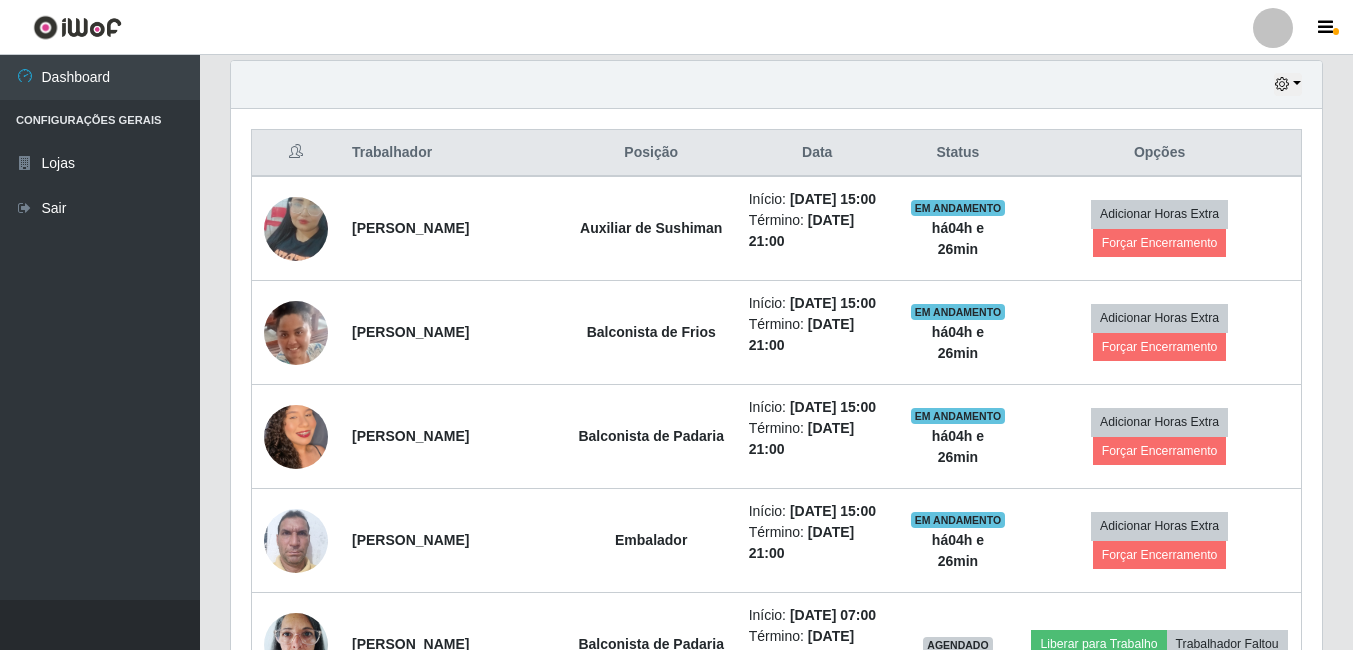 scroll, scrollTop: 999585, scrollLeft: 998909, axis: both 